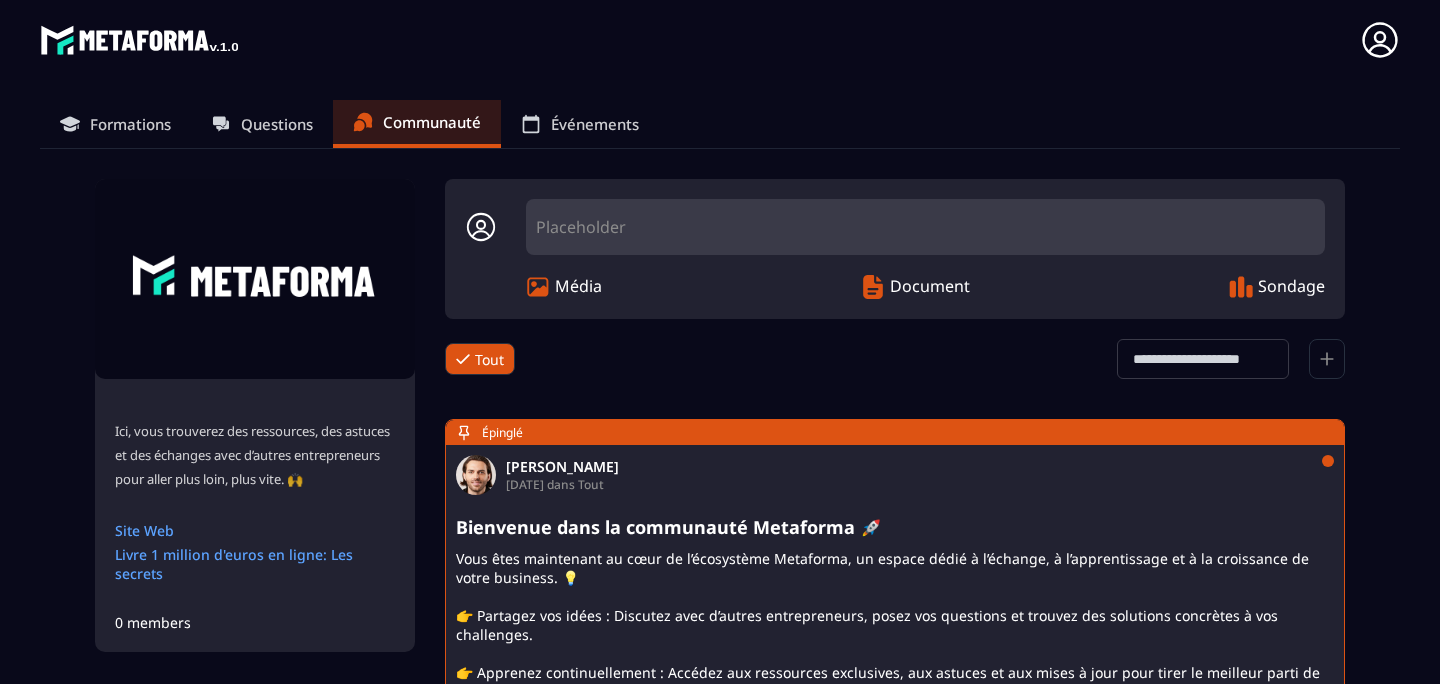 scroll, scrollTop: 0, scrollLeft: 0, axis: both 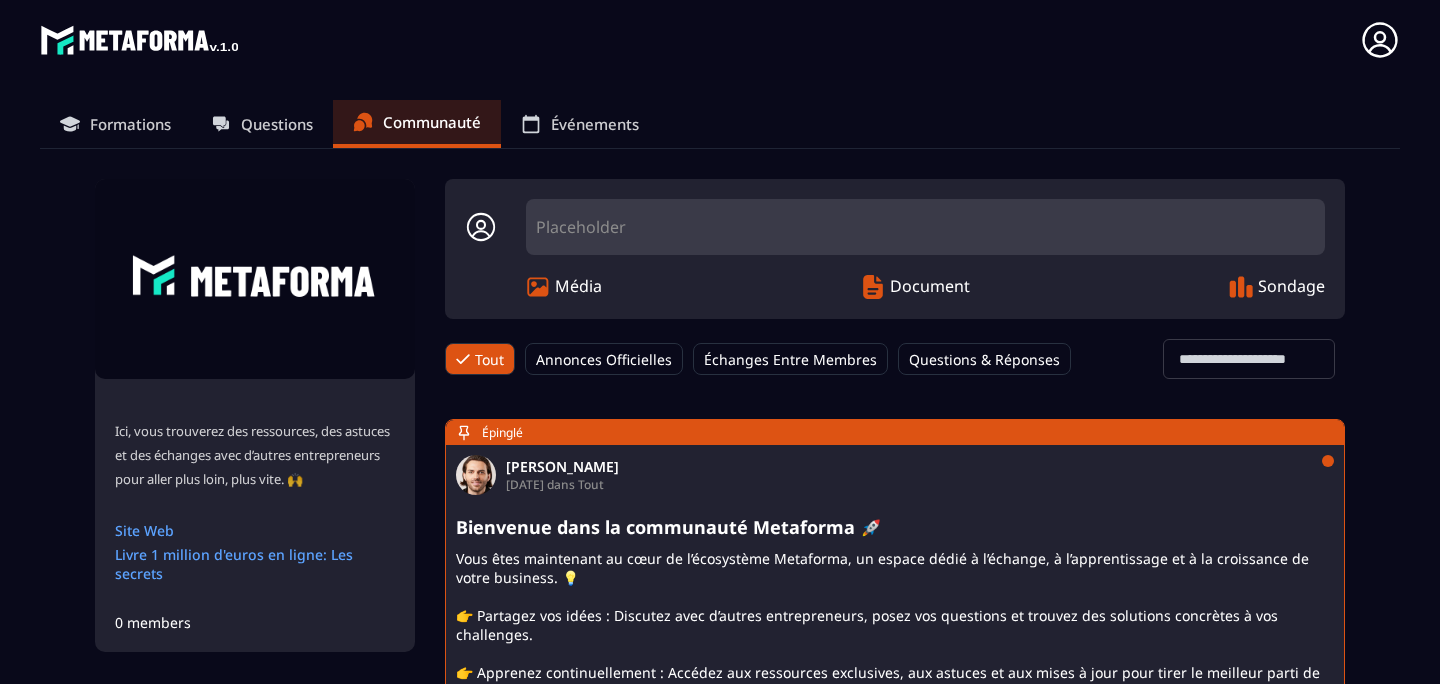 click on "Formations" at bounding box center (130, 124) 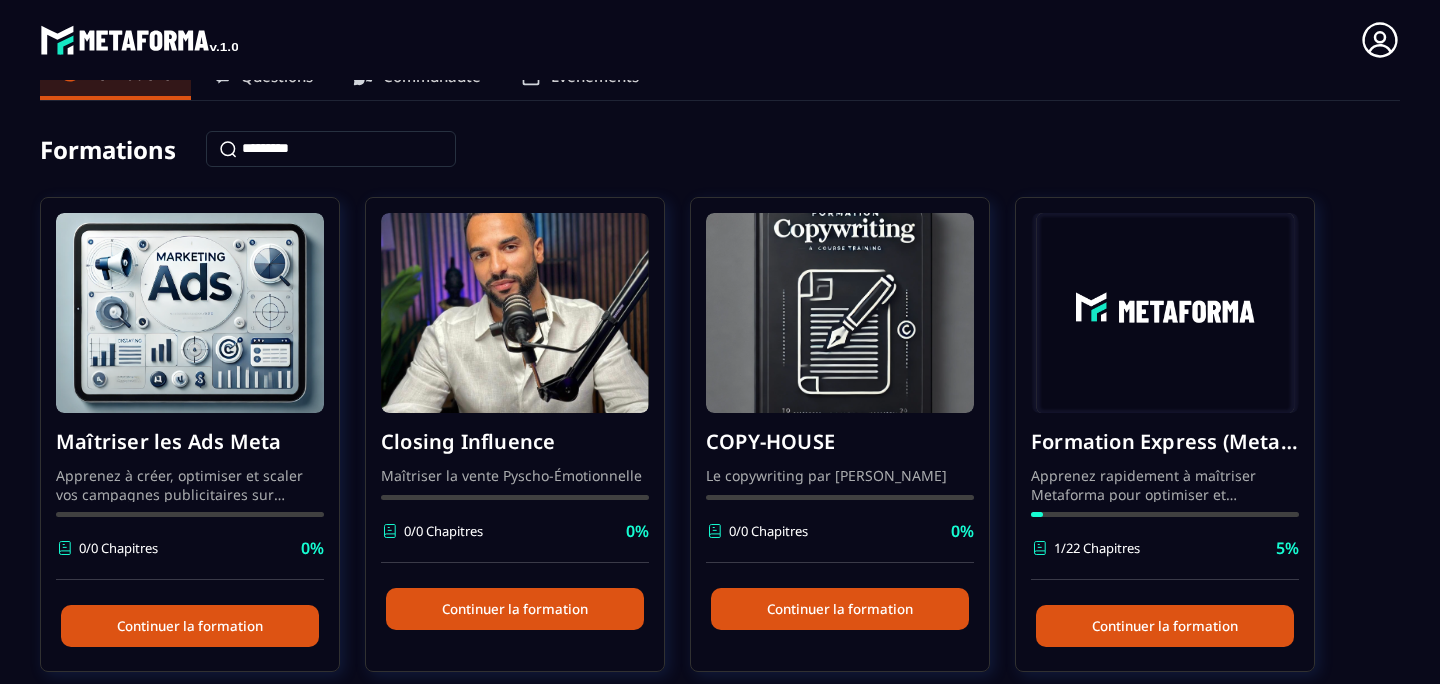 scroll, scrollTop: 0, scrollLeft: 0, axis: both 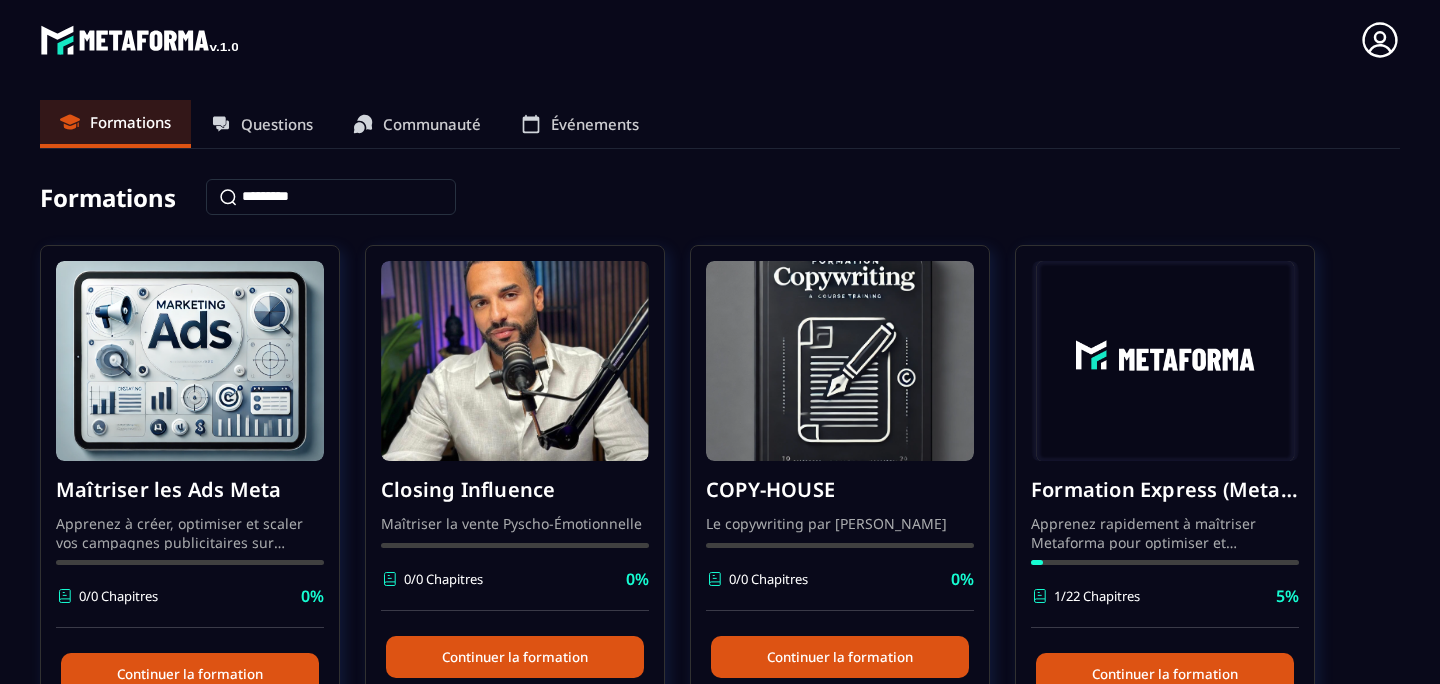 click on "Questions" at bounding box center (277, 124) 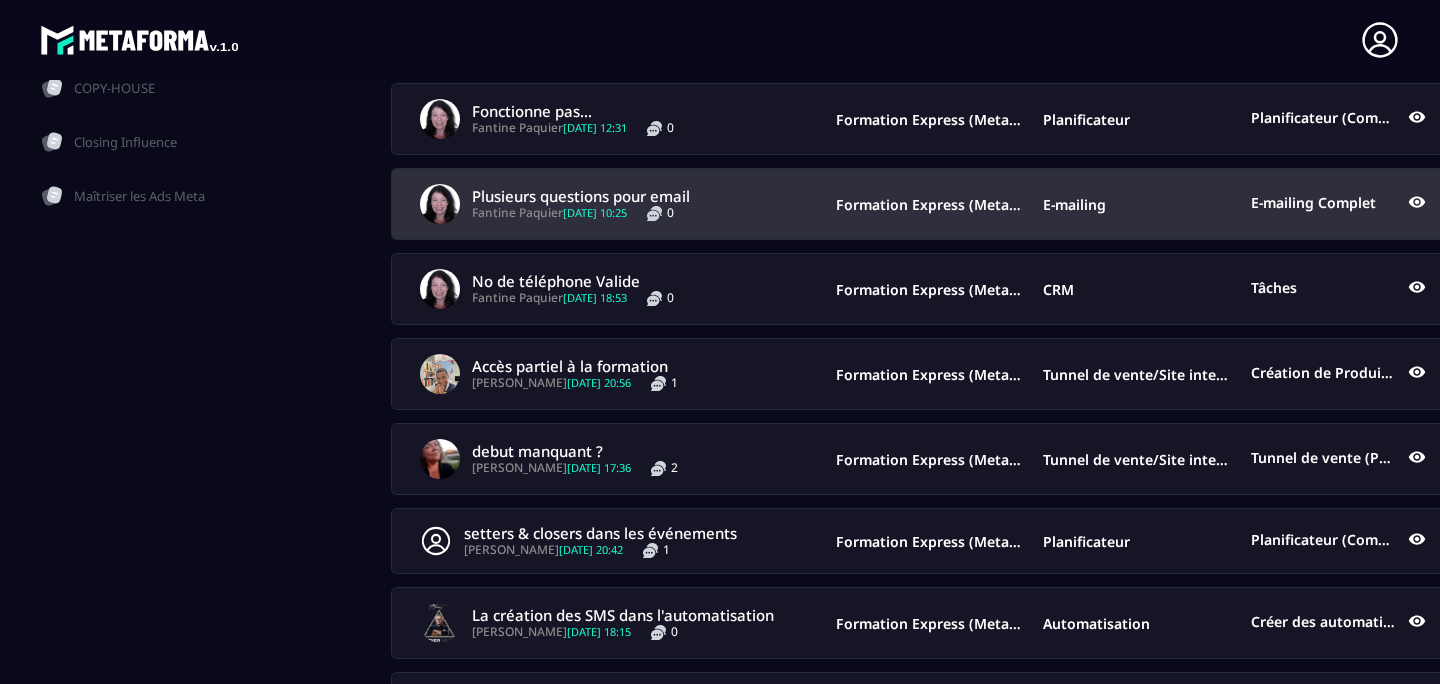 scroll, scrollTop: 337, scrollLeft: 0, axis: vertical 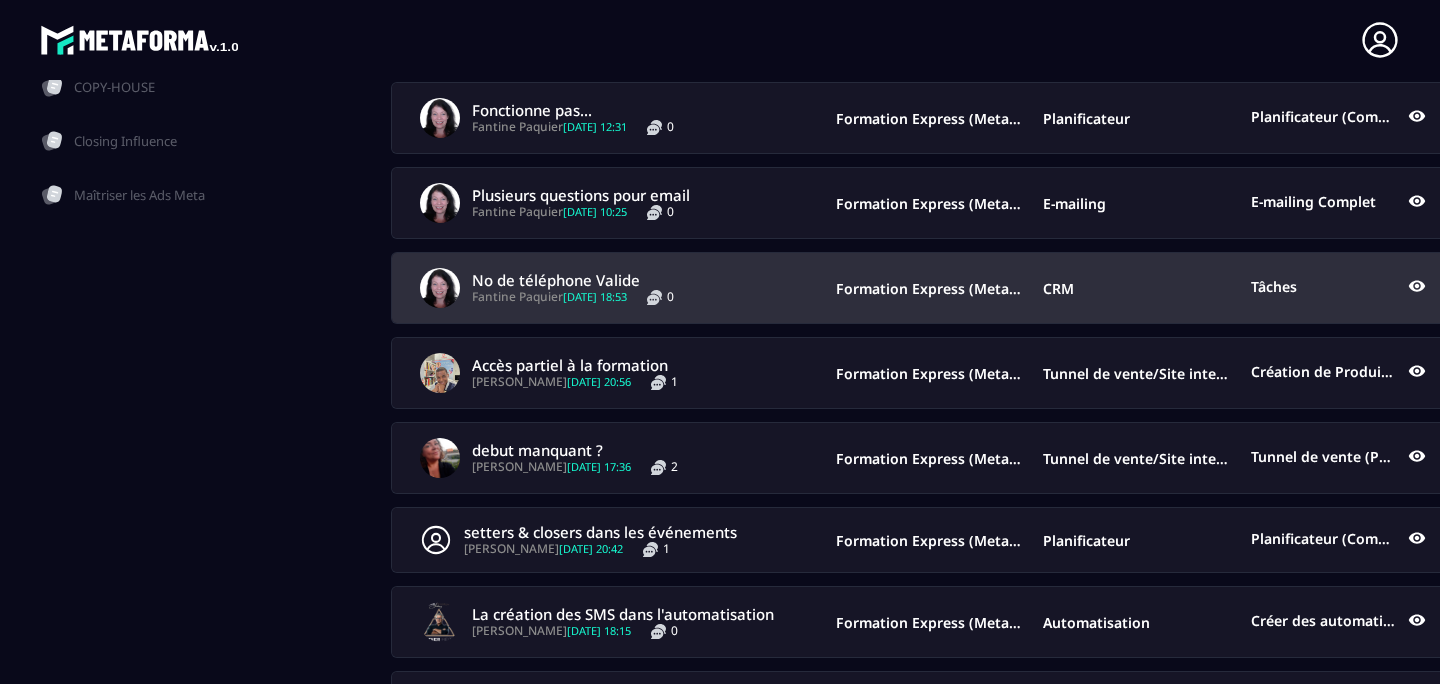click on "No de téléphone Valide Fantine Paquier  [DATE] 18:53 0" at bounding box center [628, 288] 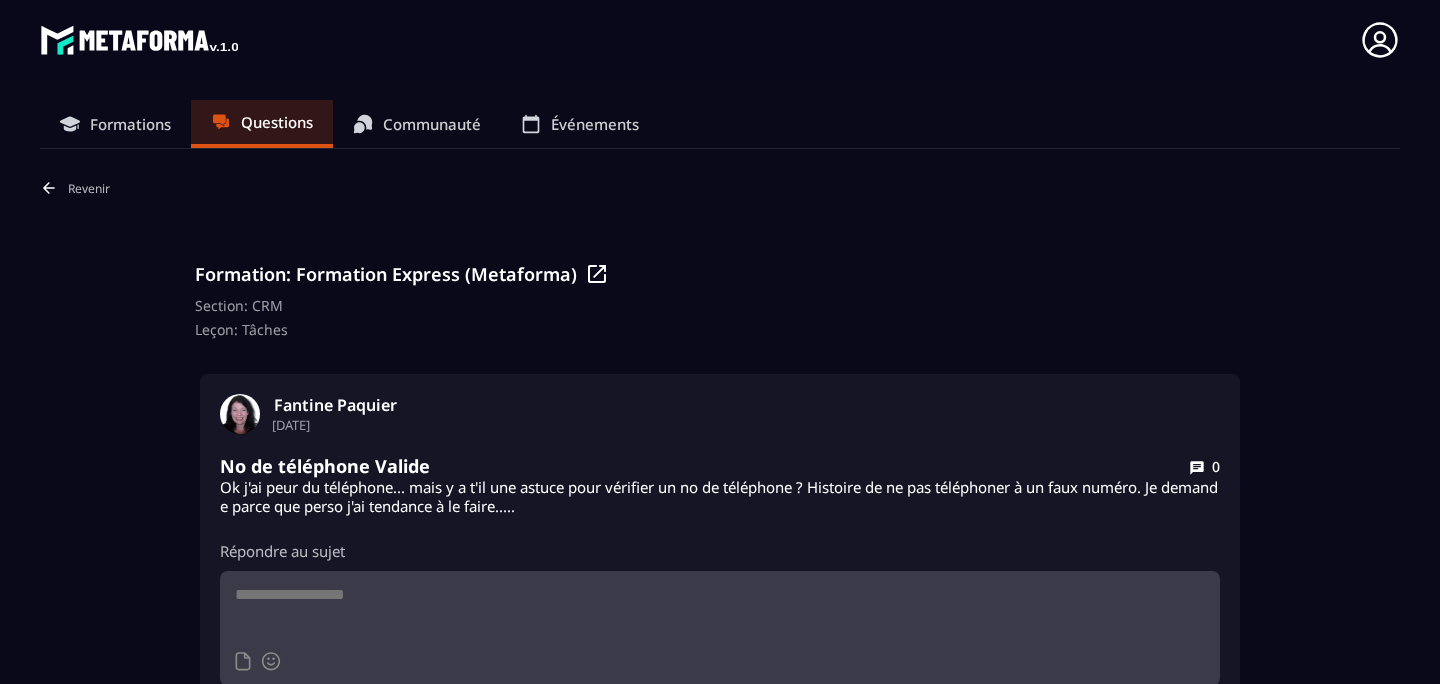 scroll, scrollTop: 98, scrollLeft: 0, axis: vertical 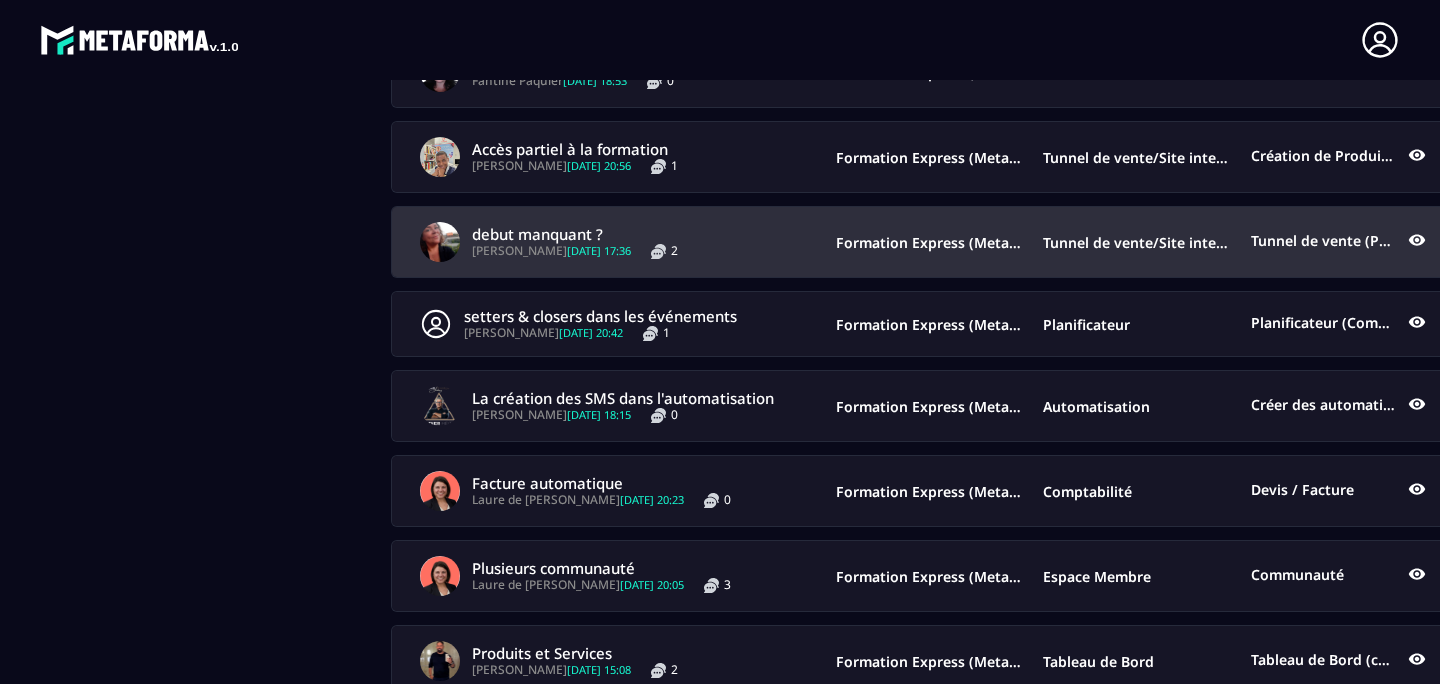 click on "debut manquant ? [PERSON_NAME]  [DATE] 17:36 2" at bounding box center (628, 242) 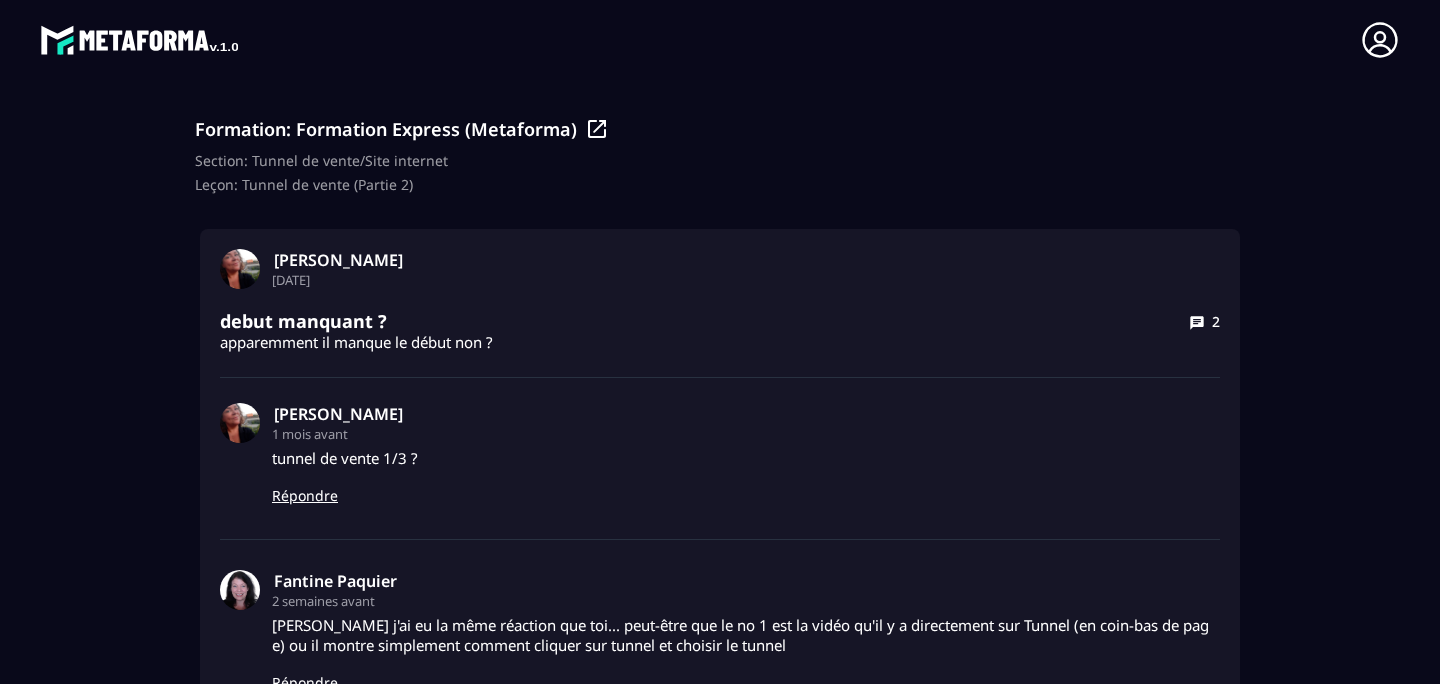 scroll, scrollTop: 195, scrollLeft: 0, axis: vertical 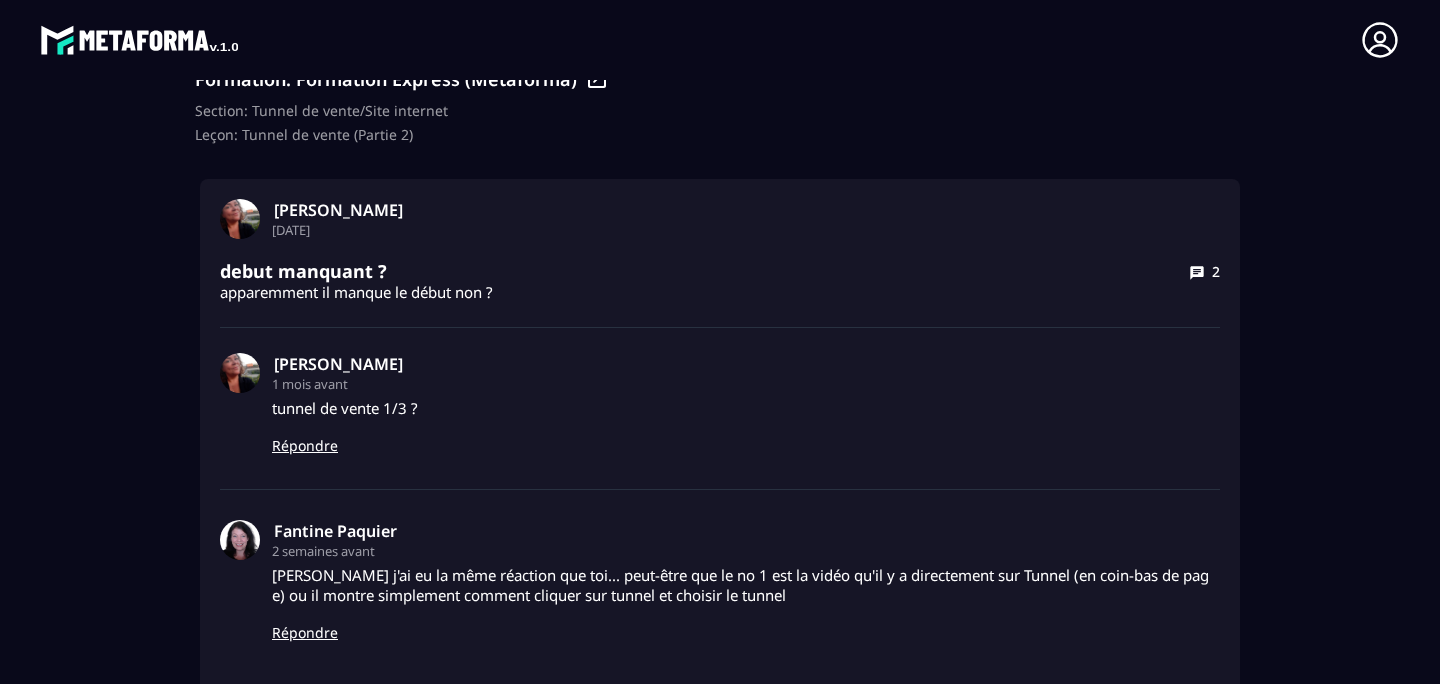 drag, startPoint x: 787, startPoint y: 226, endPoint x: 759, endPoint y: 310, distance: 88.54378 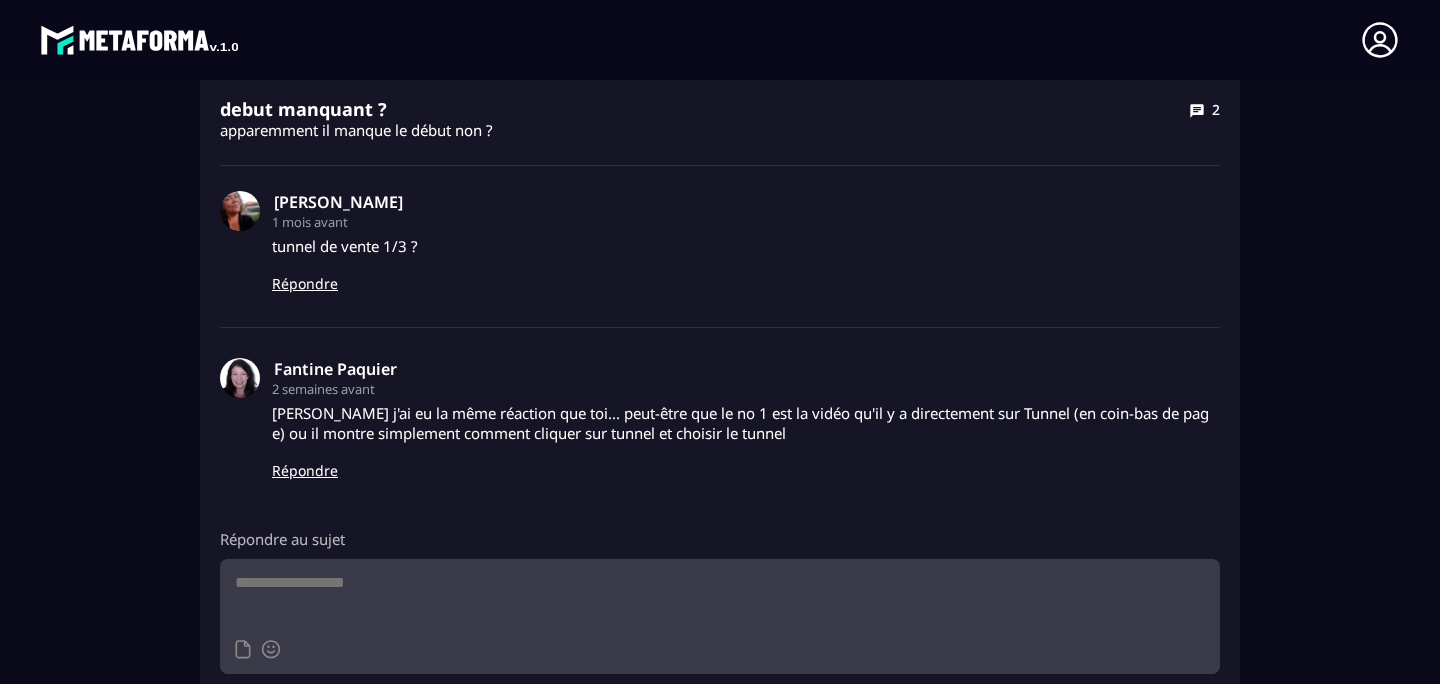 scroll, scrollTop: 356, scrollLeft: 0, axis: vertical 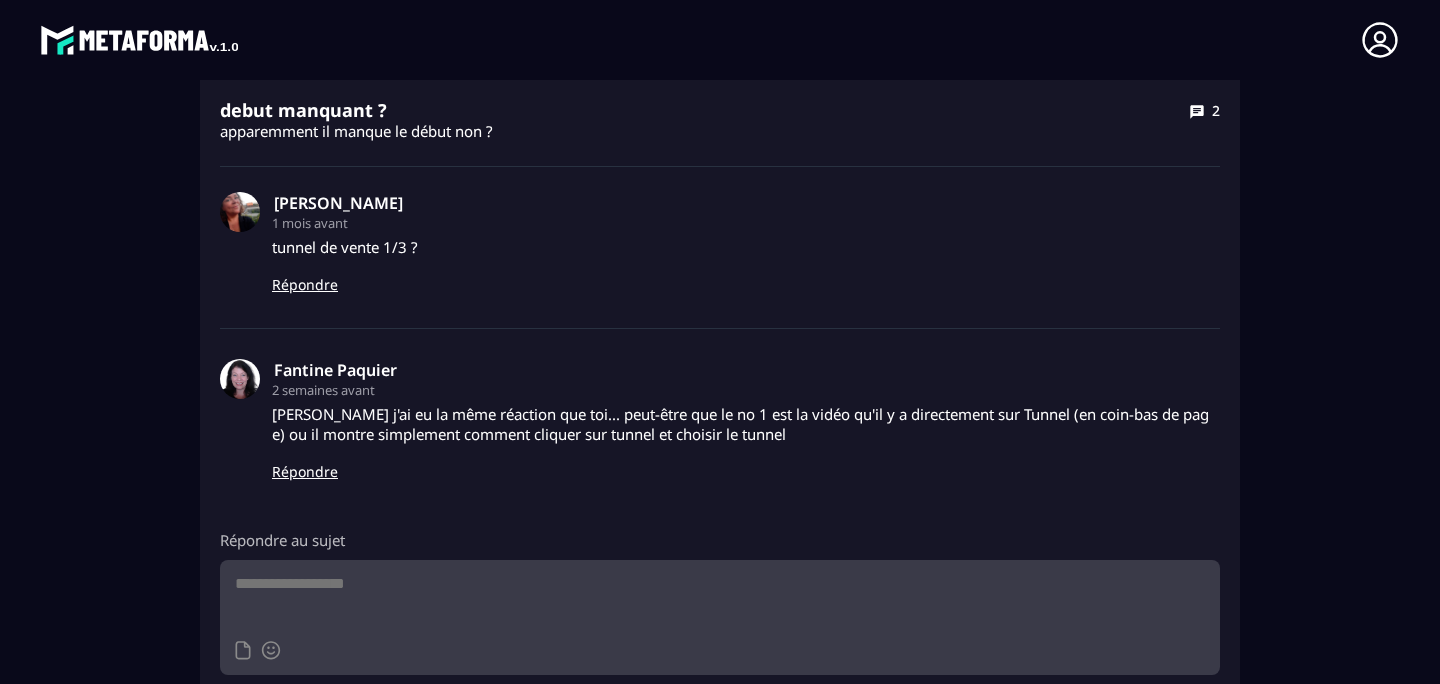 click on "[PERSON_NAME] 1 mois avant tunnel de vente 1/3 ? Répondre" 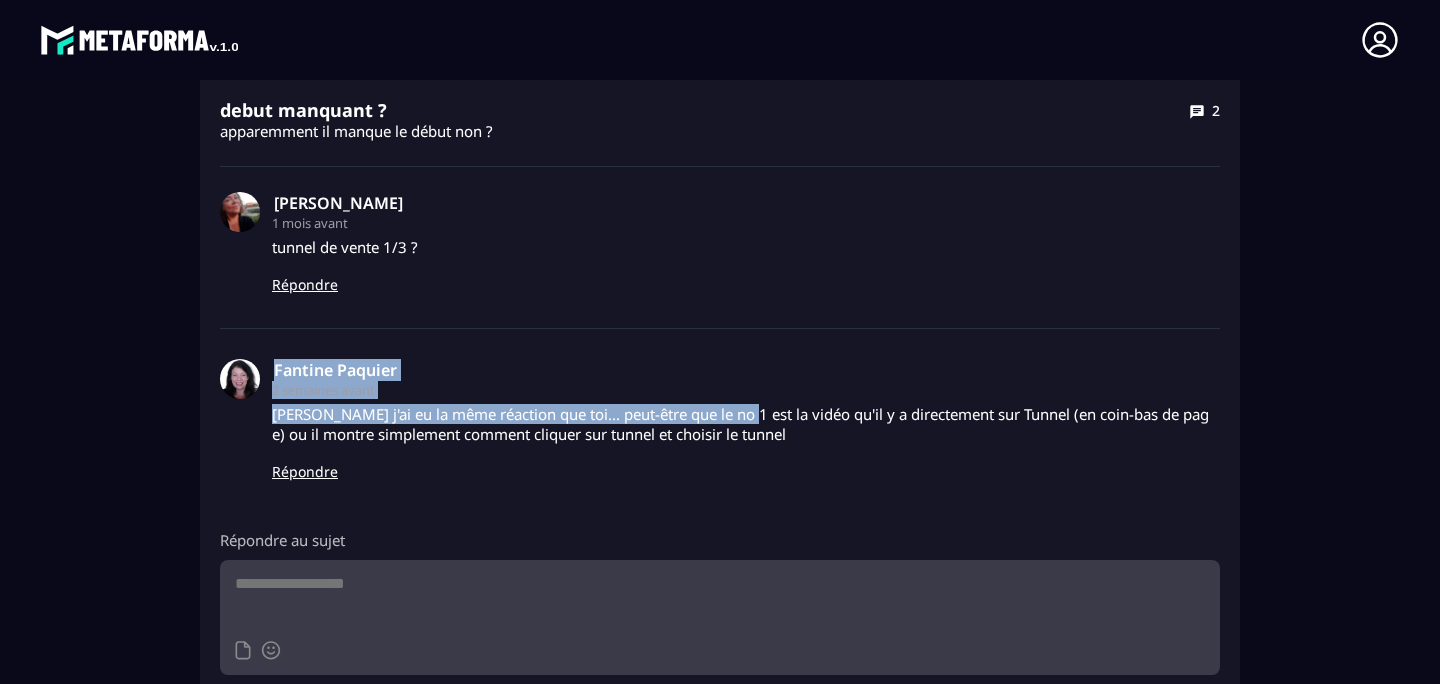 drag, startPoint x: 759, startPoint y: 310, endPoint x: 727, endPoint y: 412, distance: 106.901825 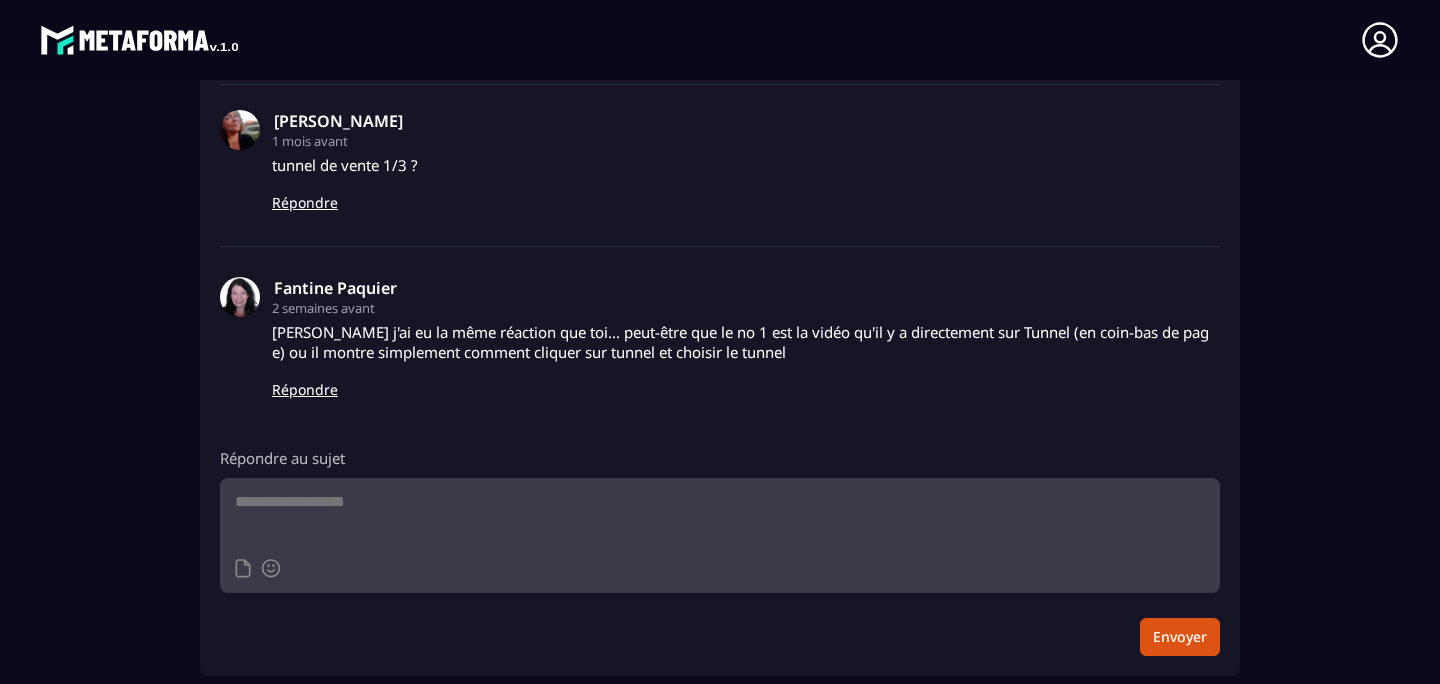 scroll, scrollTop: 442, scrollLeft: 0, axis: vertical 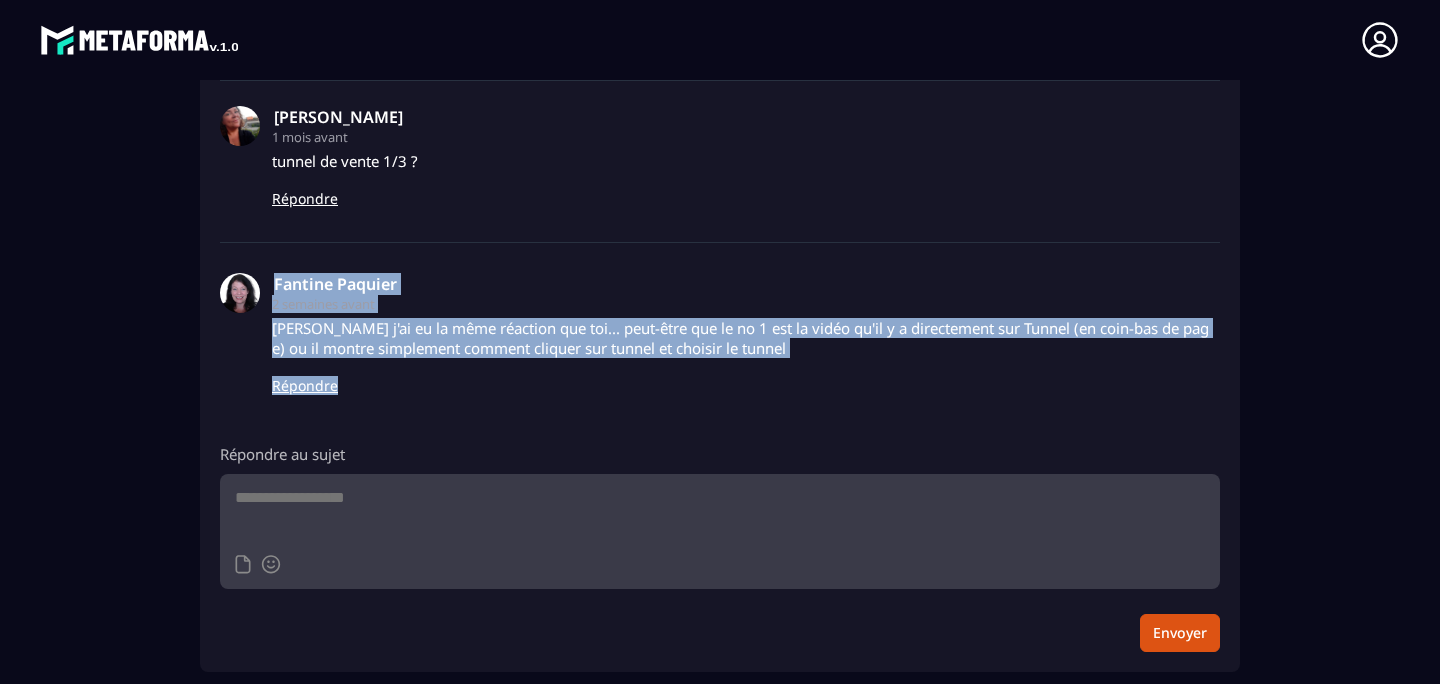 drag, startPoint x: 727, startPoint y: 412, endPoint x: 785, endPoint y: 259, distance: 163.62457 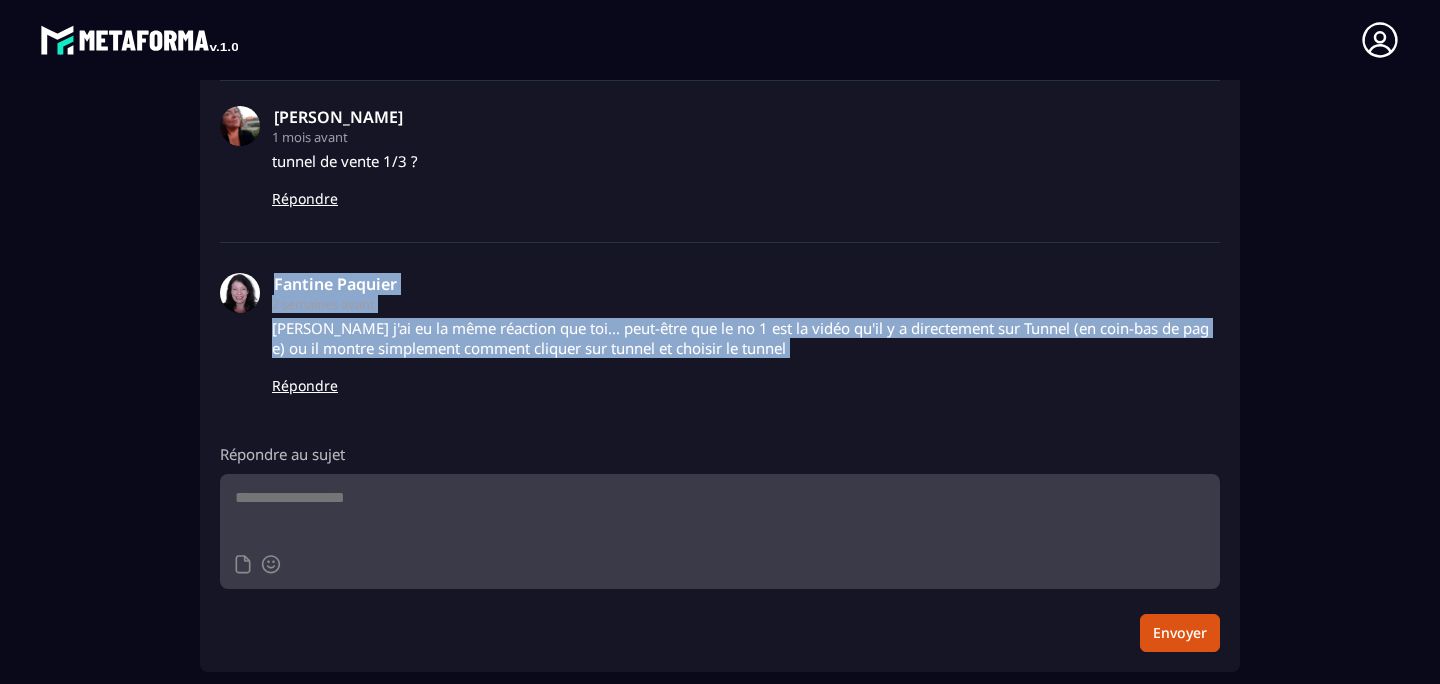 drag, startPoint x: 785, startPoint y: 259, endPoint x: 764, endPoint y: 342, distance: 85.61542 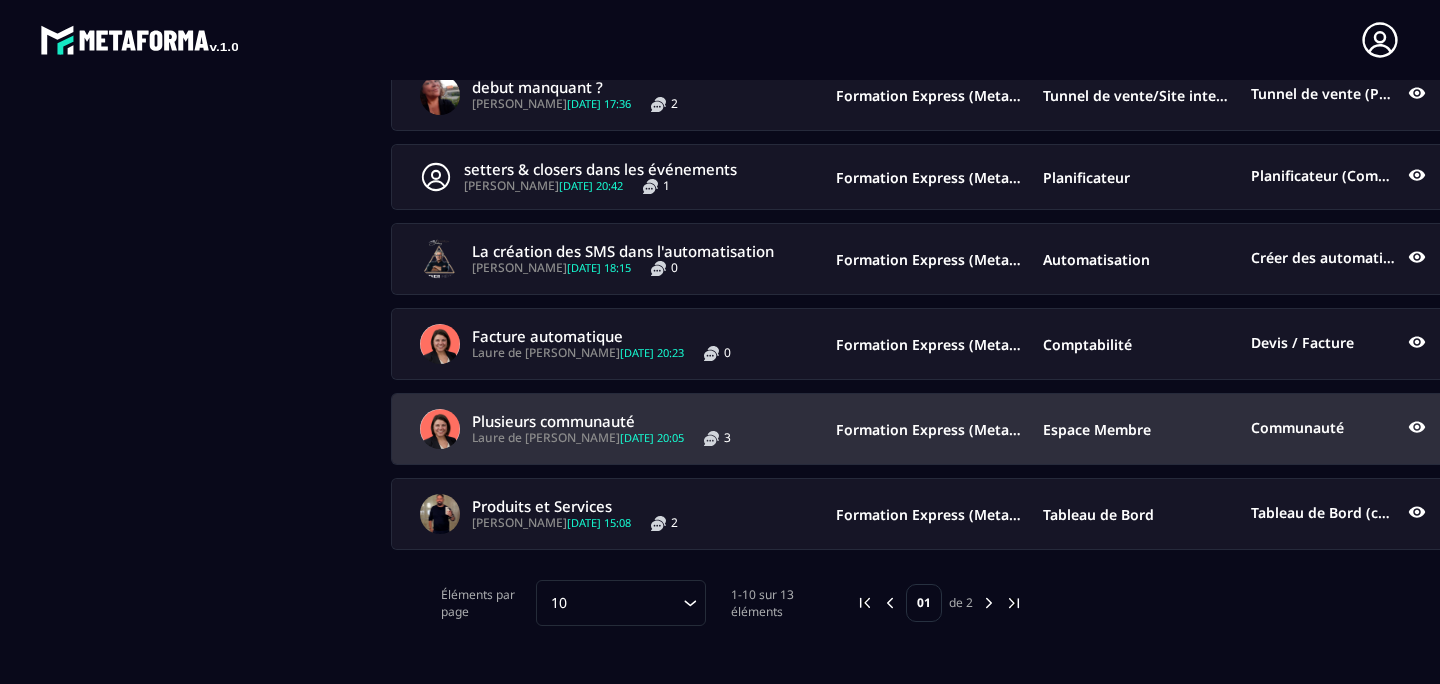 scroll, scrollTop: 754, scrollLeft: 0, axis: vertical 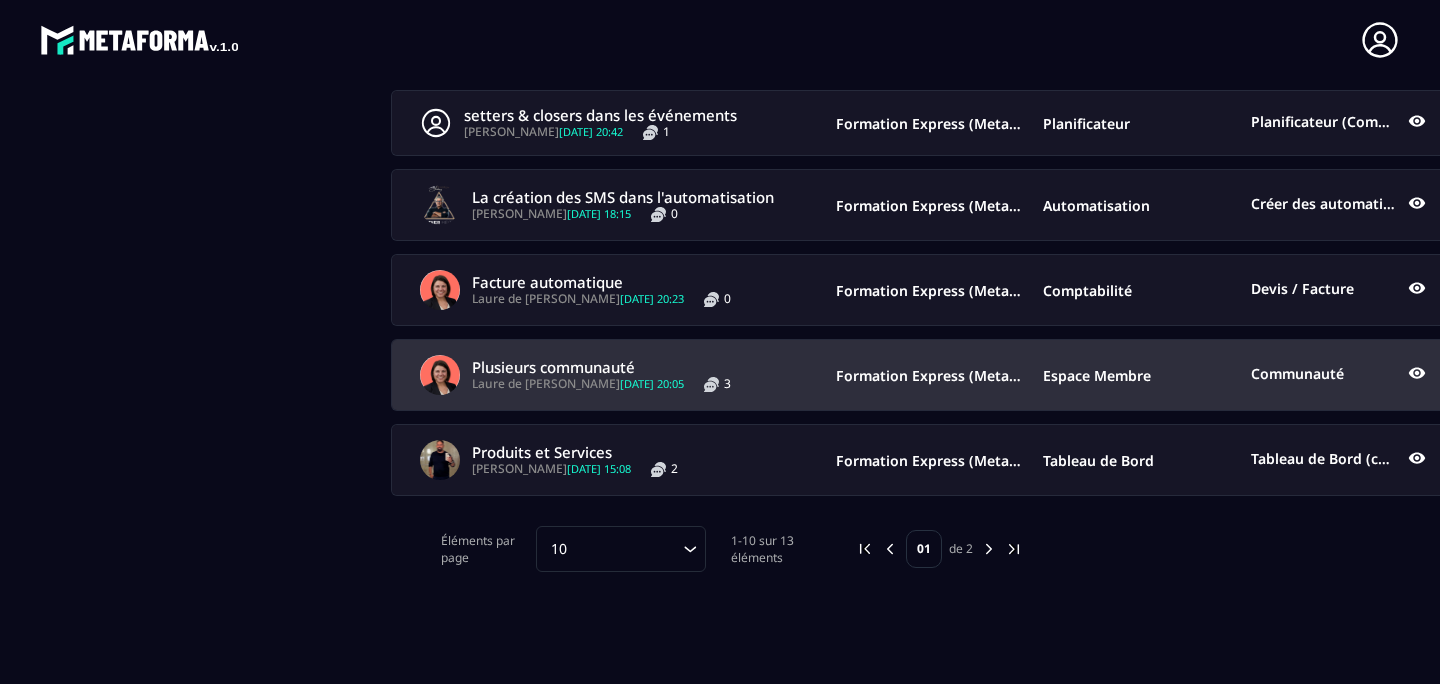 click on "Plusieurs communauté Laure de La Faye  [DATE] 20:05 3" at bounding box center (628, 375) 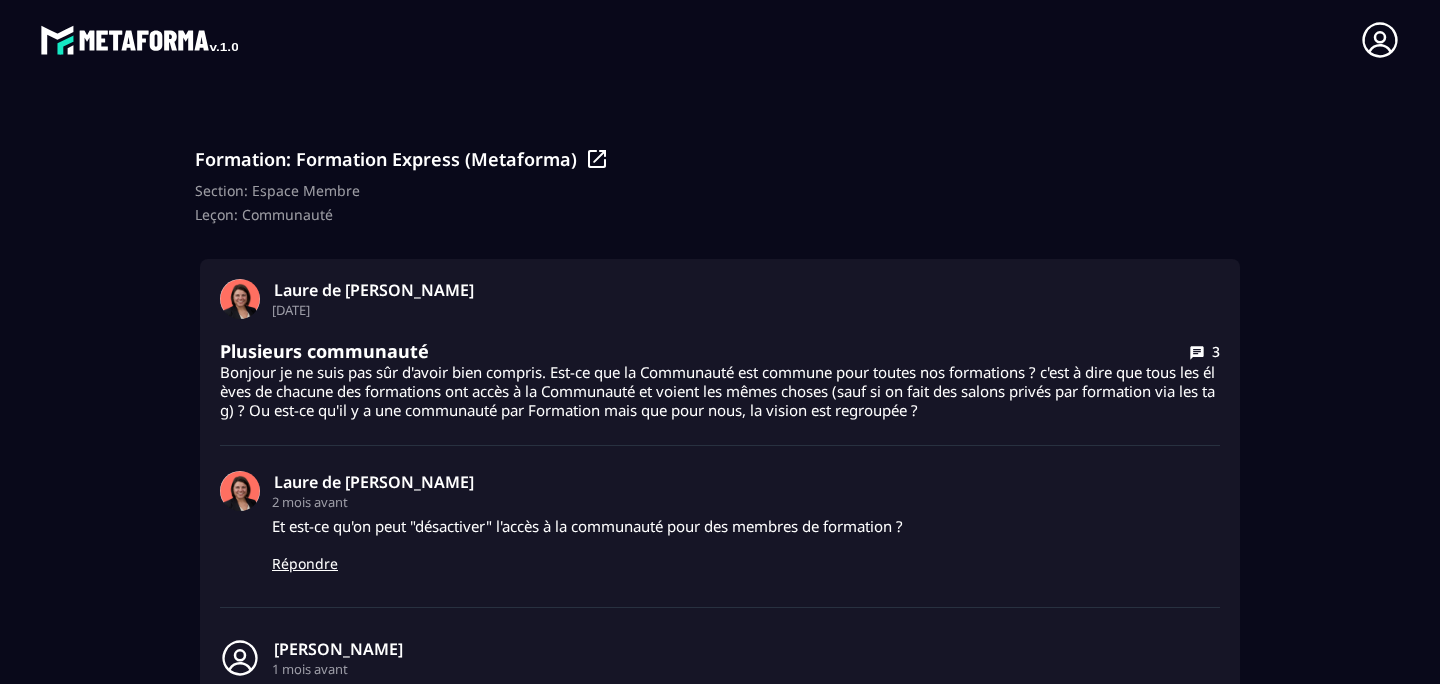 scroll, scrollTop: 117, scrollLeft: 0, axis: vertical 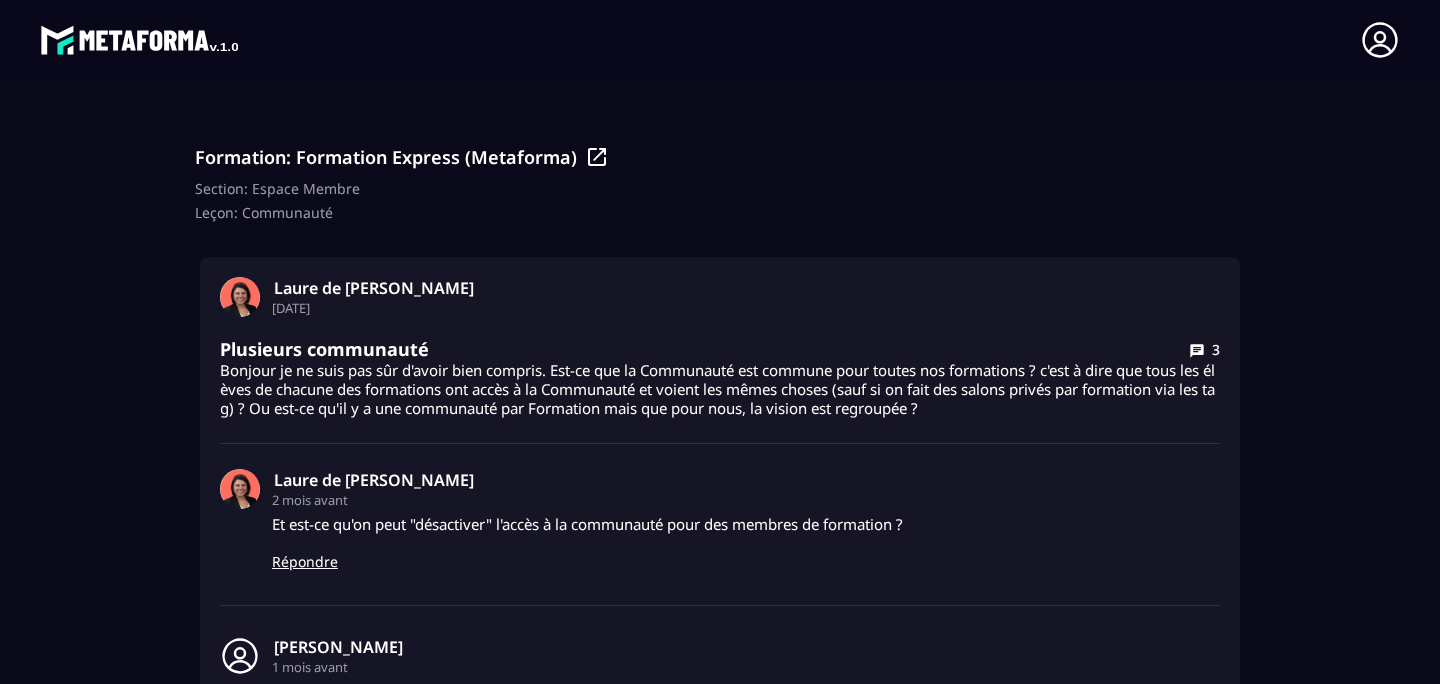 drag, startPoint x: 771, startPoint y: 306, endPoint x: 762, endPoint y: 340, distance: 35.17101 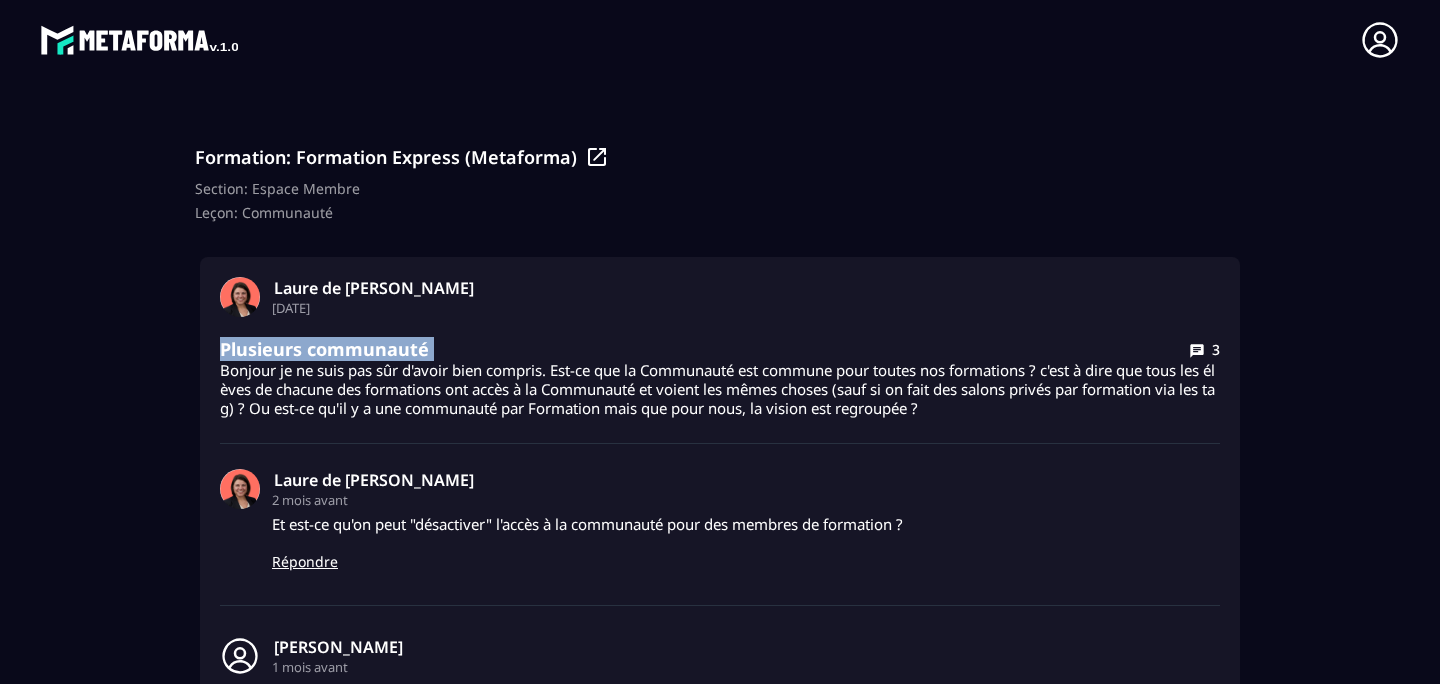 click on "Bonjour je ne suis pas sûr d'avoir bien compris. Est-ce que la Communauté est commune pour toutes nos formations ? c'est à dire que tous les élèves de chacune des formations ont accès à la Communauté et voient les mêmes choses (sauf si on fait des salons privés par formation via les tag) ? Ou est-ce qu'il y a une communauté par Formation mais que pour nous, la vision est regroupée ?" at bounding box center [720, 389] 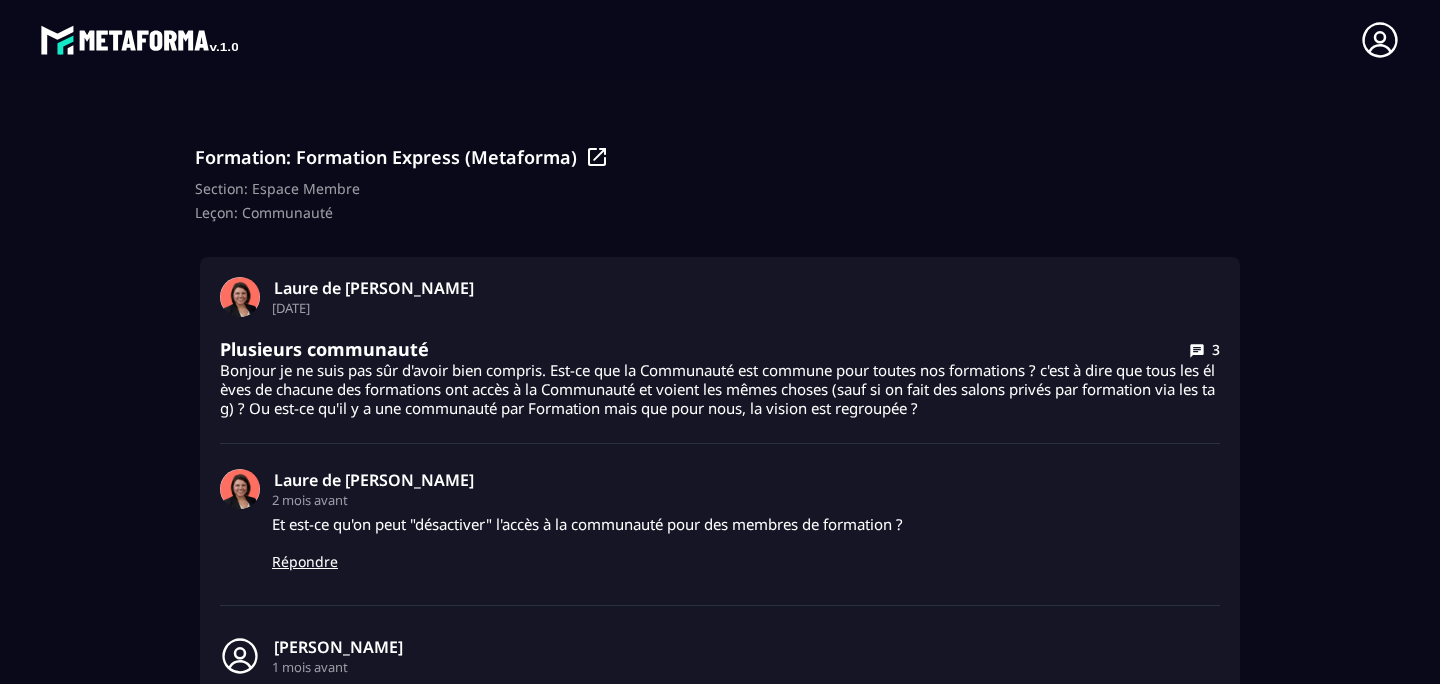 click on "Bonjour je ne suis pas sûr d'avoir bien compris. Est-ce que la Communauté est commune pour toutes nos formations ? c'est à dire que tous les élèves de chacune des formations ont accès à la Communauté et voient les mêmes choses (sauf si on fait des salons privés par formation via les tag) ? Ou est-ce qu'il y a une communauté par Formation mais que pour nous, la vision est regroupée ?" at bounding box center (720, 389) 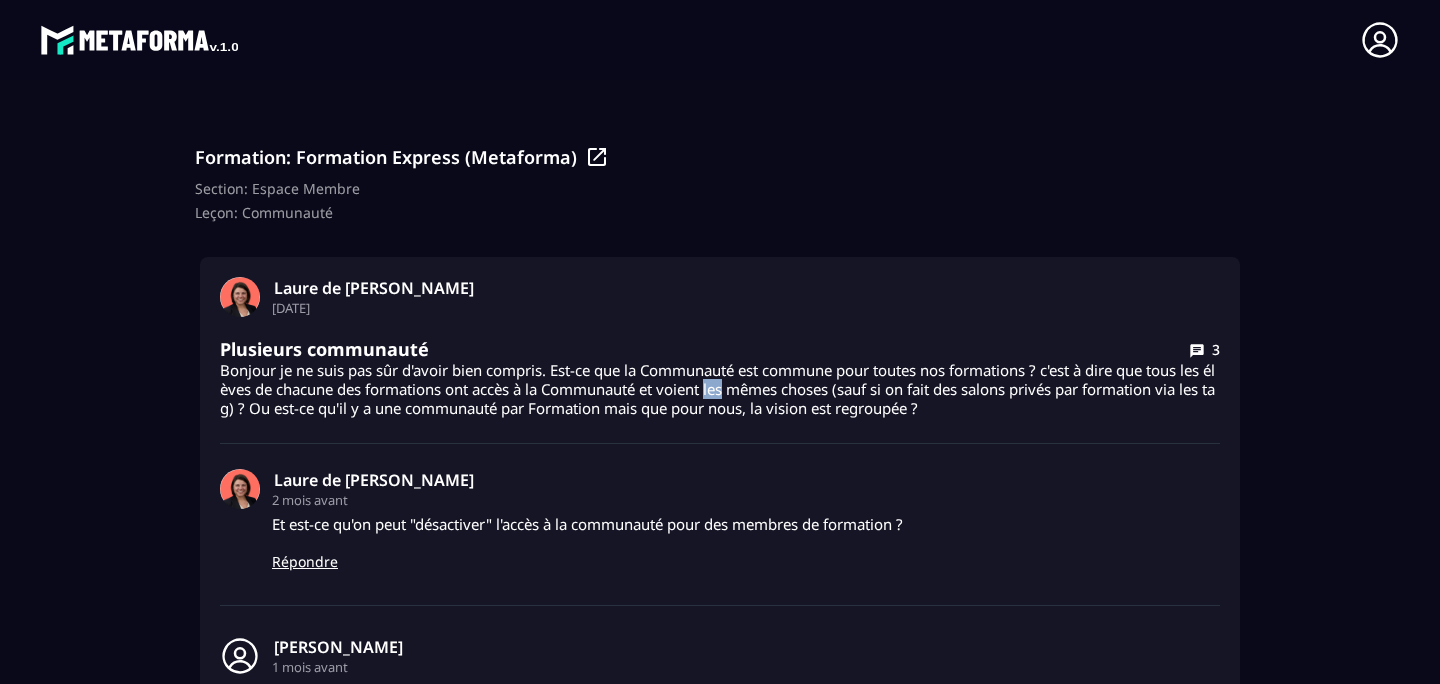 click on "Bonjour je ne suis pas sûr d'avoir bien compris. Est-ce que la Communauté est commune pour toutes nos formations ? c'est à dire que tous les élèves de chacune des formations ont accès à la Communauté et voient les mêmes choses (sauf si on fait des salons privés par formation via les tag) ? Ou est-ce qu'il y a une communauté par Formation mais que pour nous, la vision est regroupée ?" at bounding box center (720, 389) 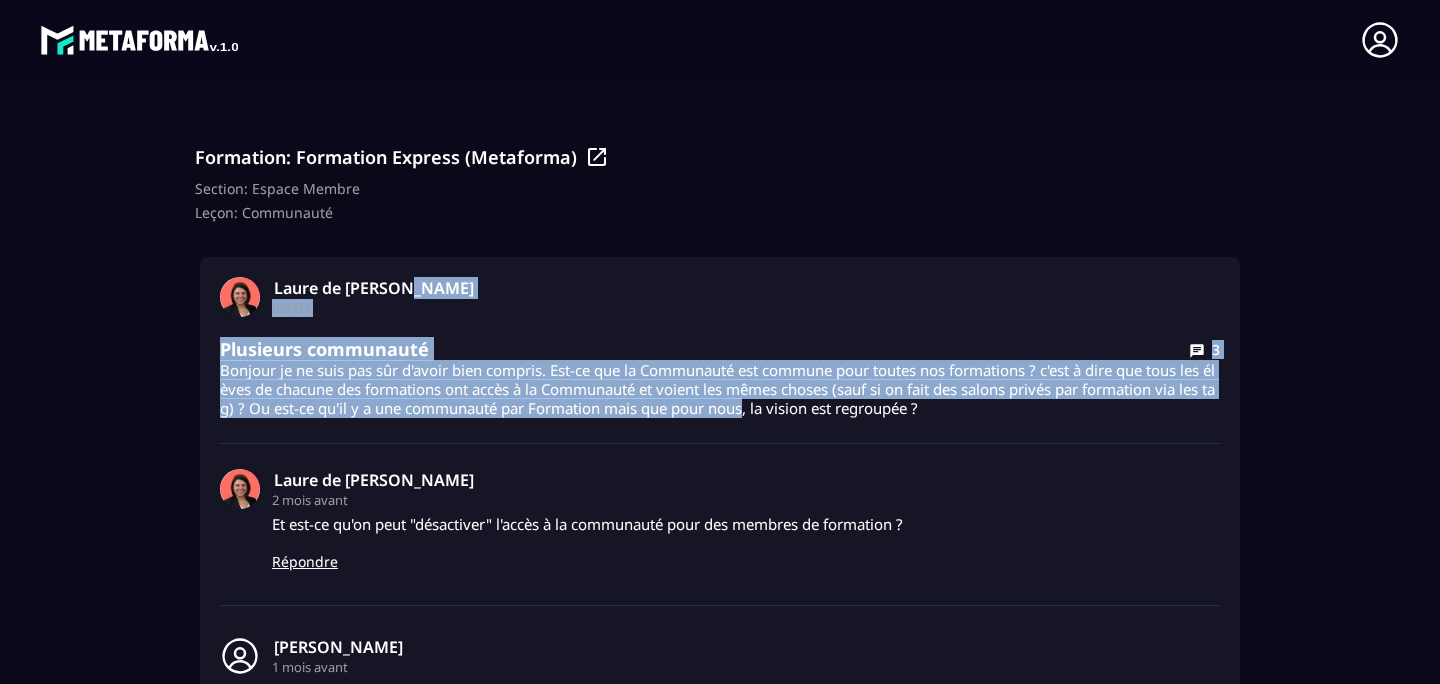 drag, startPoint x: 813, startPoint y: 287, endPoint x: 786, endPoint y: 409, distance: 124.95199 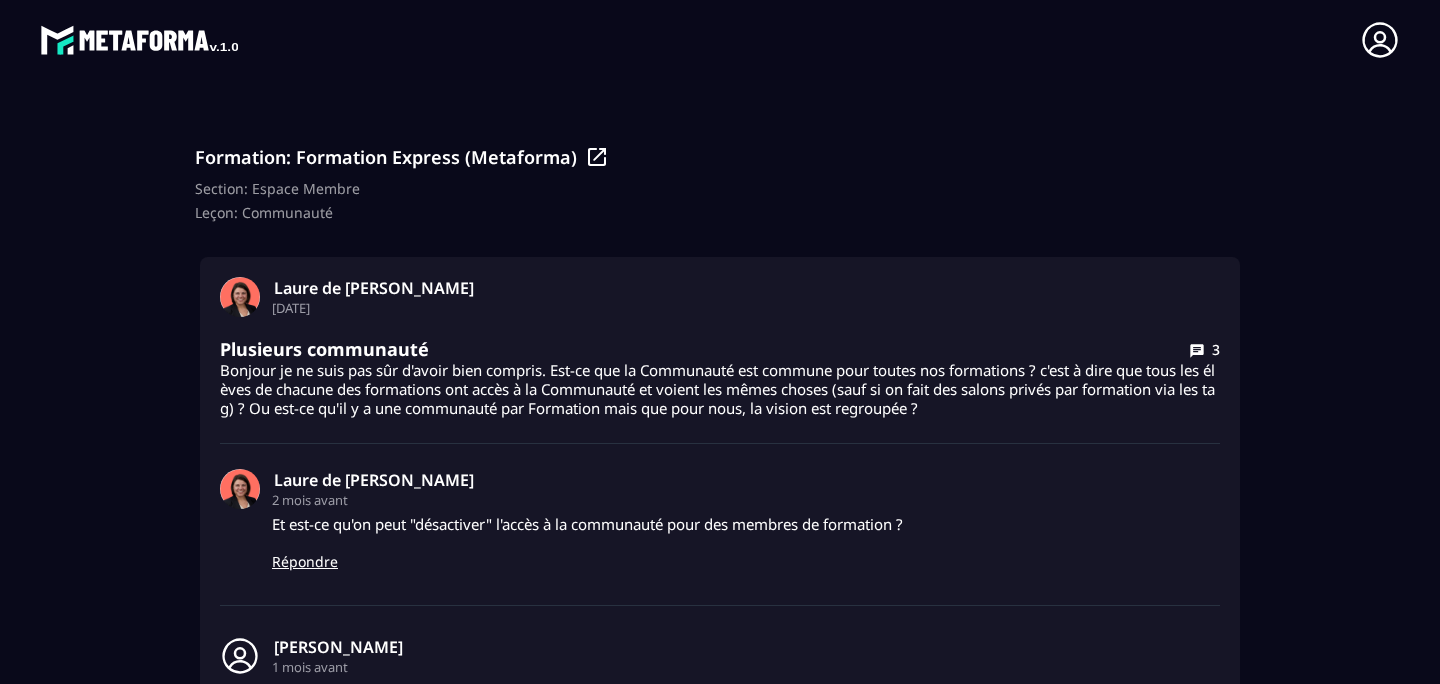 click on "Bonjour je ne suis pas sûr d'avoir bien compris. Est-ce que la Communauté est commune pour toutes nos formations ? c'est à dire que tous les élèves de chacune des formations ont accès à la Communauté et voient les mêmes choses (sauf si on fait des salons privés par formation via les tag) ? Ou est-ce qu'il y a une communauté par Formation mais que pour nous, la vision est regroupée ?" at bounding box center (720, 389) 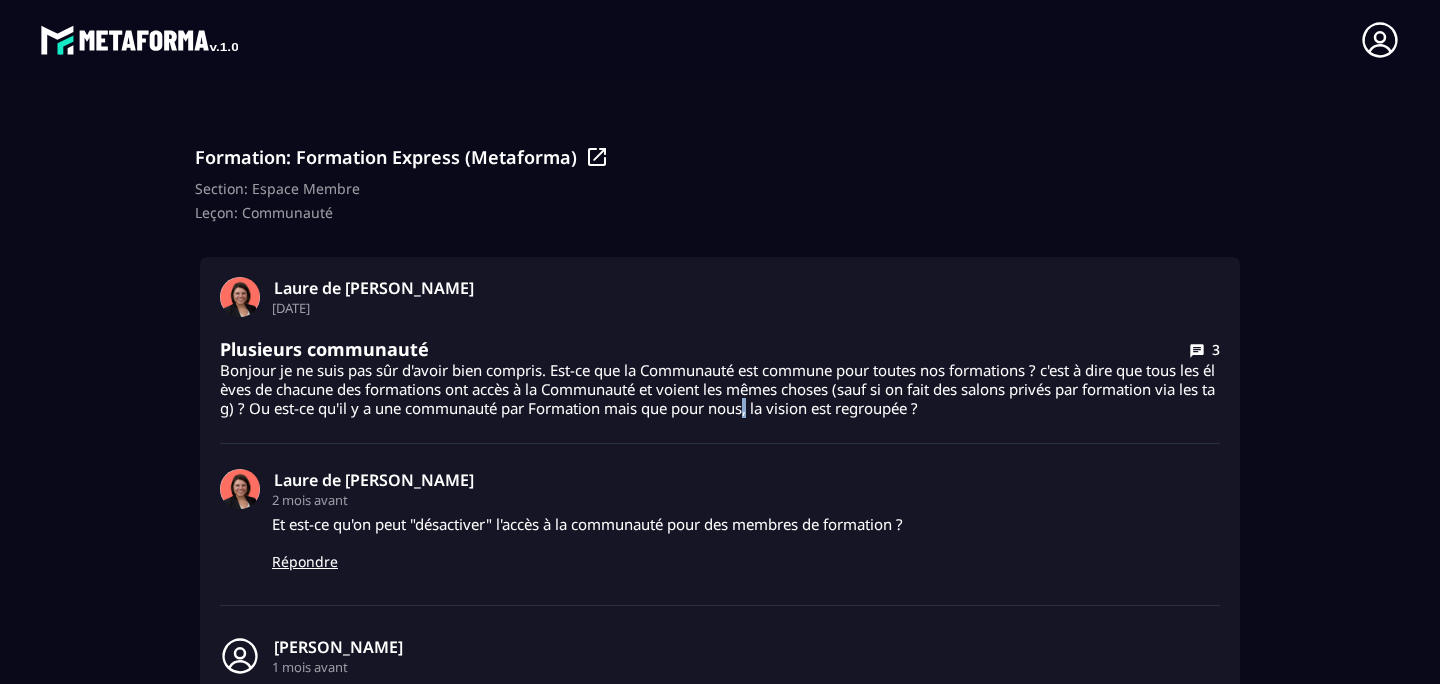 click on "Bonjour je ne suis pas sûr d'avoir bien compris. Est-ce que la Communauté est commune pour toutes nos formations ? c'est à dire que tous les élèves de chacune des formations ont accès à la Communauté et voient les mêmes choses (sauf si on fait des salons privés par formation via les tag) ? Ou est-ce qu'il y a une communauté par Formation mais que pour nous, la vision est regroupée ?" at bounding box center [720, 389] 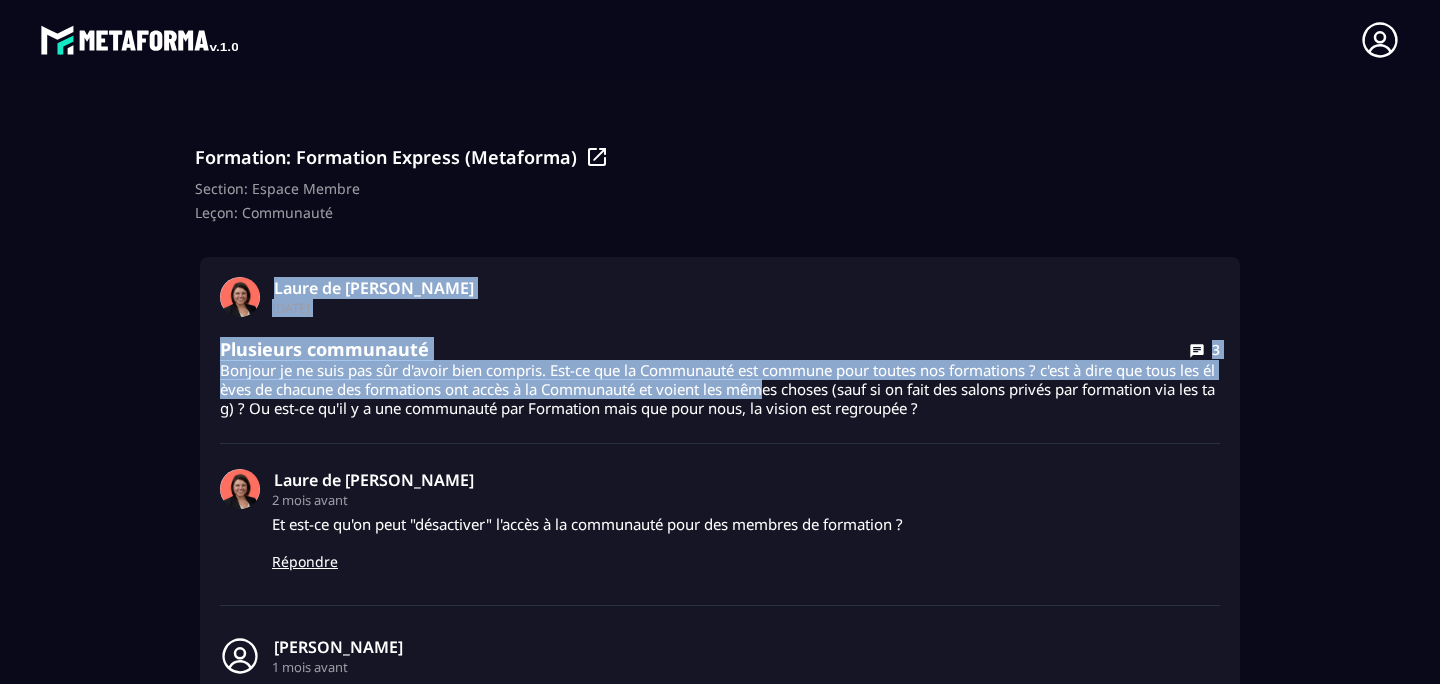 drag, startPoint x: 836, startPoint y: 235, endPoint x: 801, endPoint y: 386, distance: 155.00322 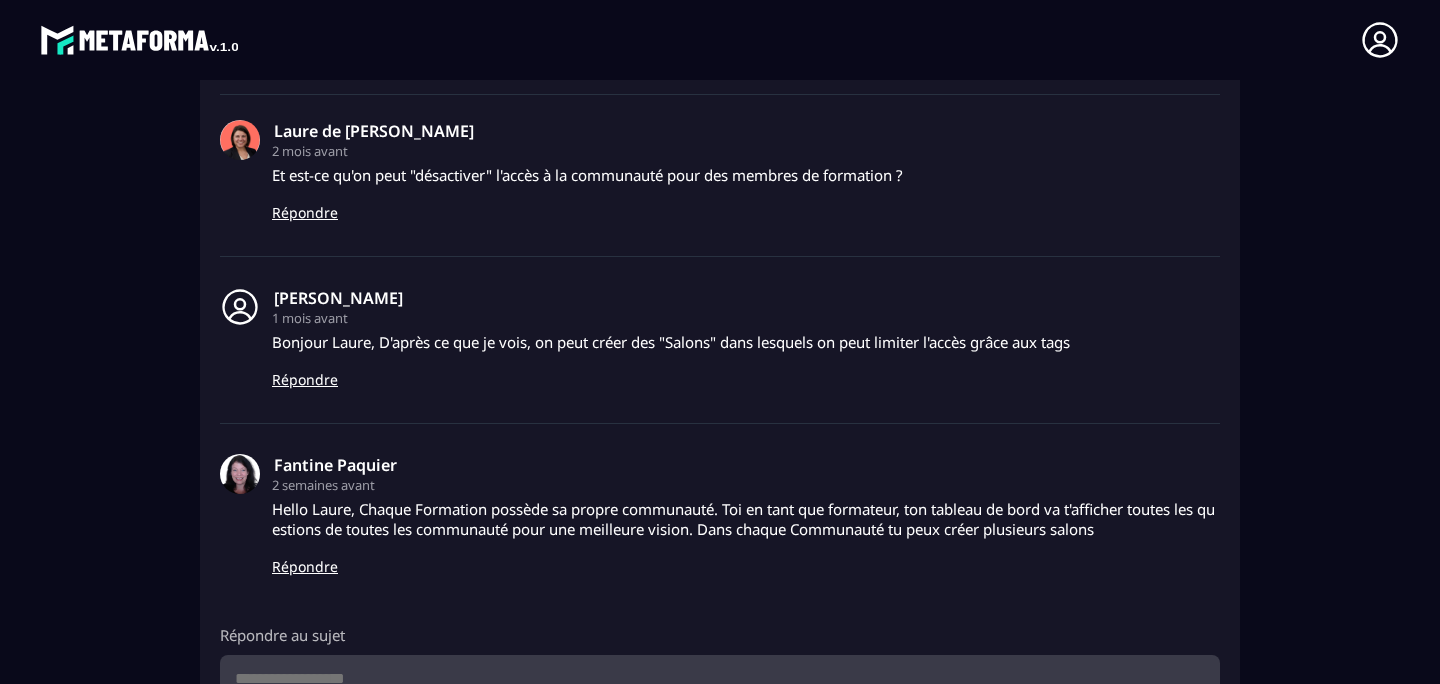 scroll, scrollTop: 467, scrollLeft: 0, axis: vertical 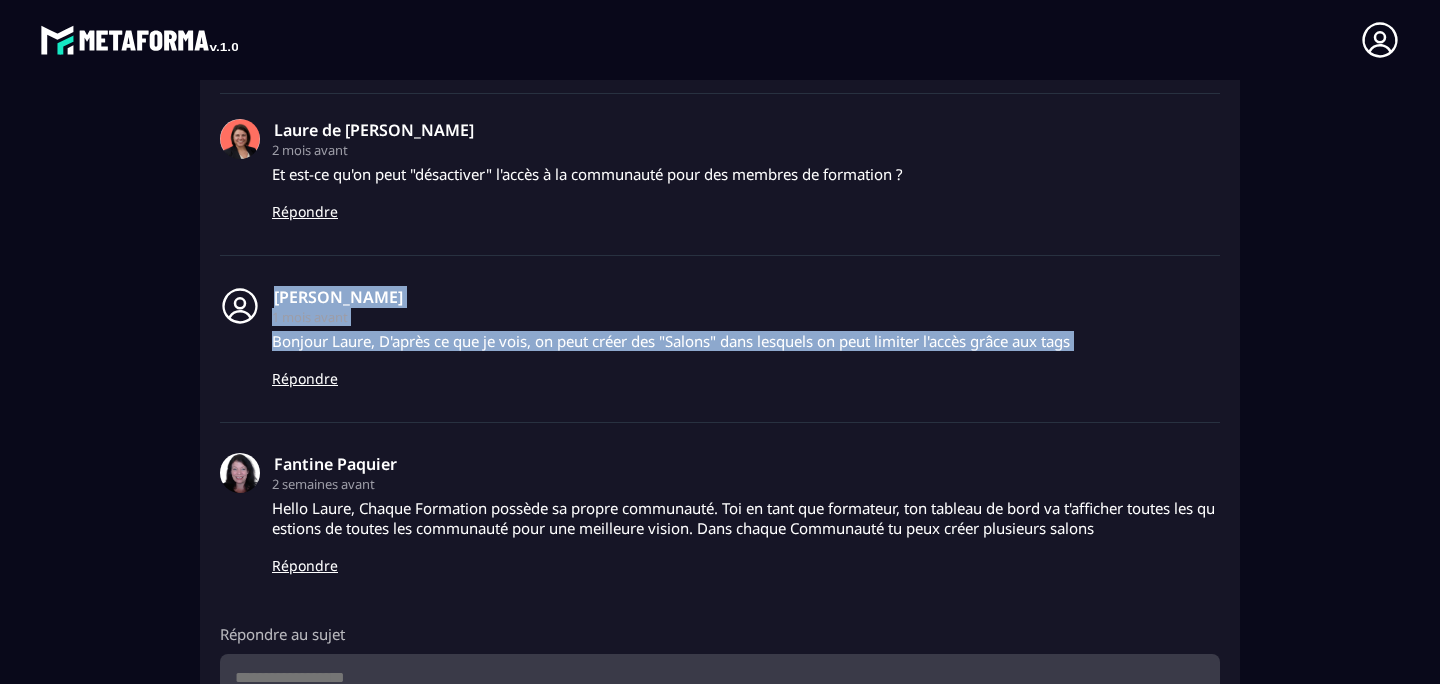drag, startPoint x: 646, startPoint y: 370, endPoint x: 687, endPoint y: 252, distance: 124.919975 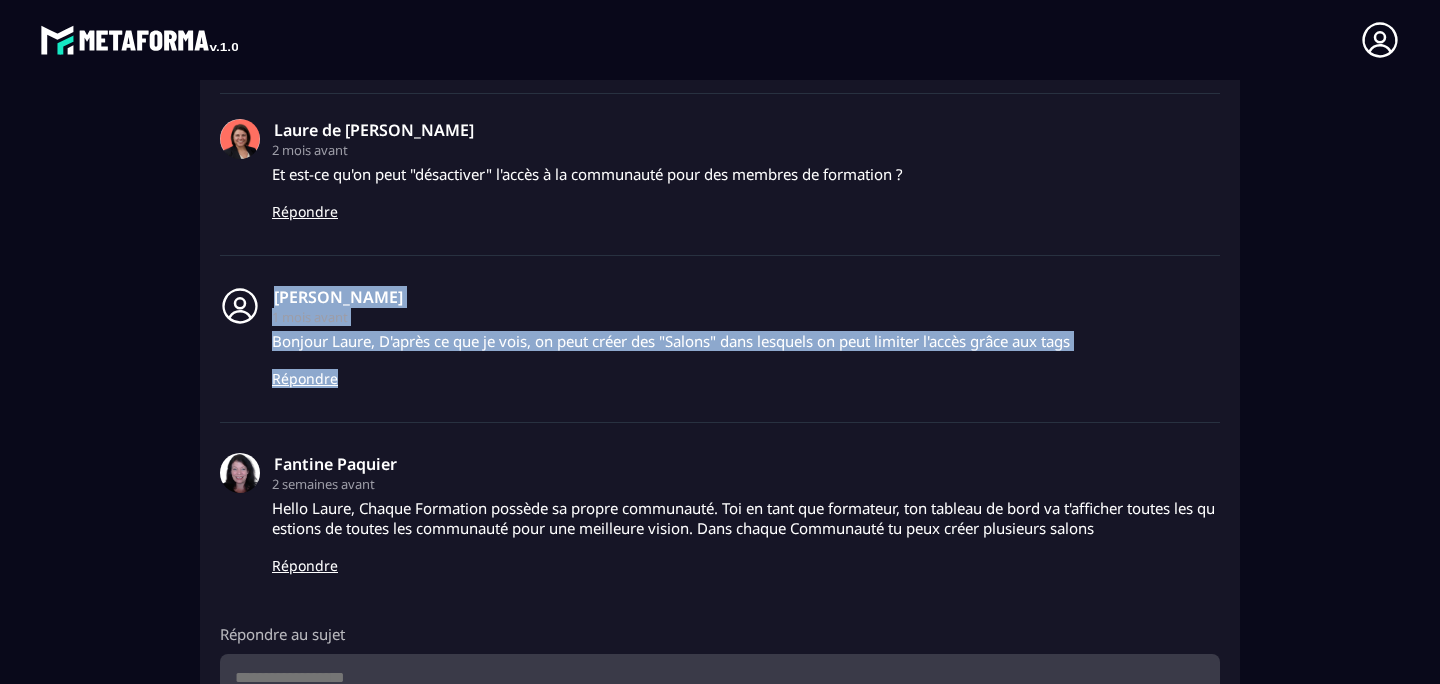 drag, startPoint x: 687, startPoint y: 252, endPoint x: 674, endPoint y: 374, distance: 122.69067 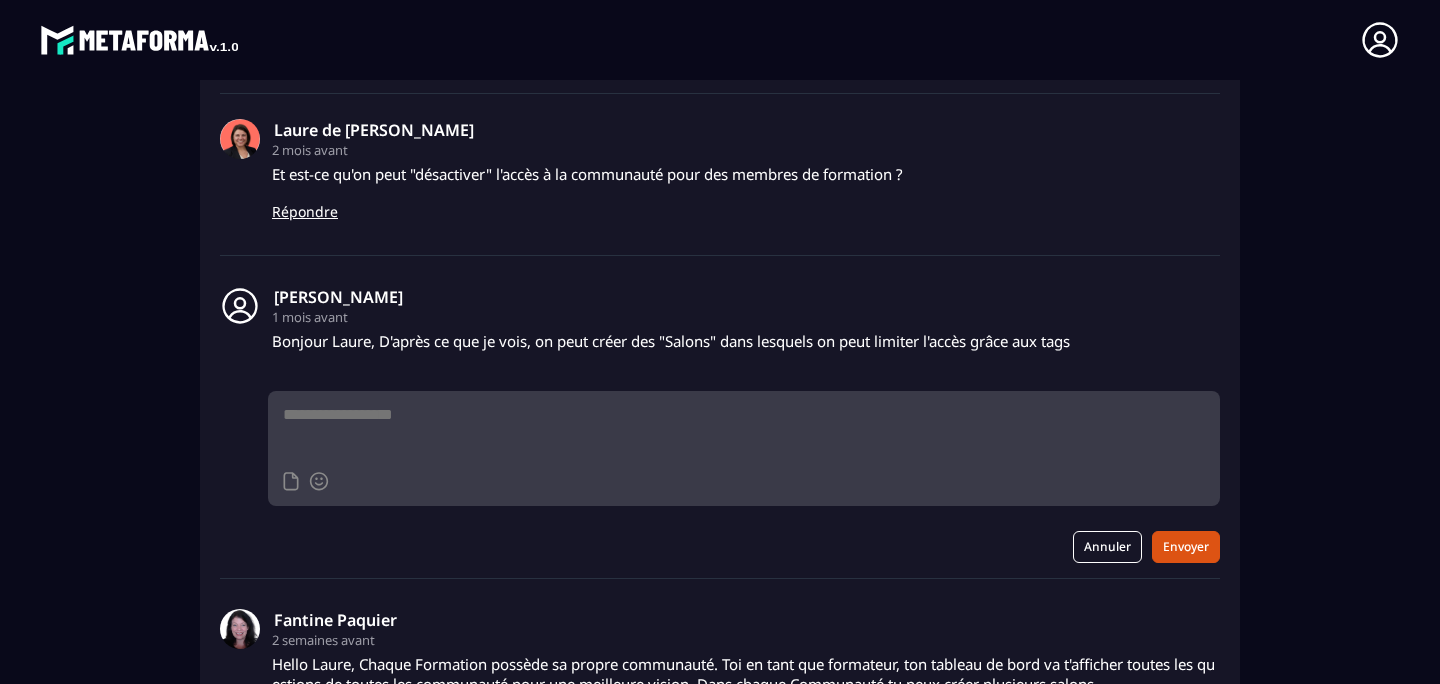 drag, startPoint x: 674, startPoint y: 374, endPoint x: 697, endPoint y: 333, distance: 47.010635 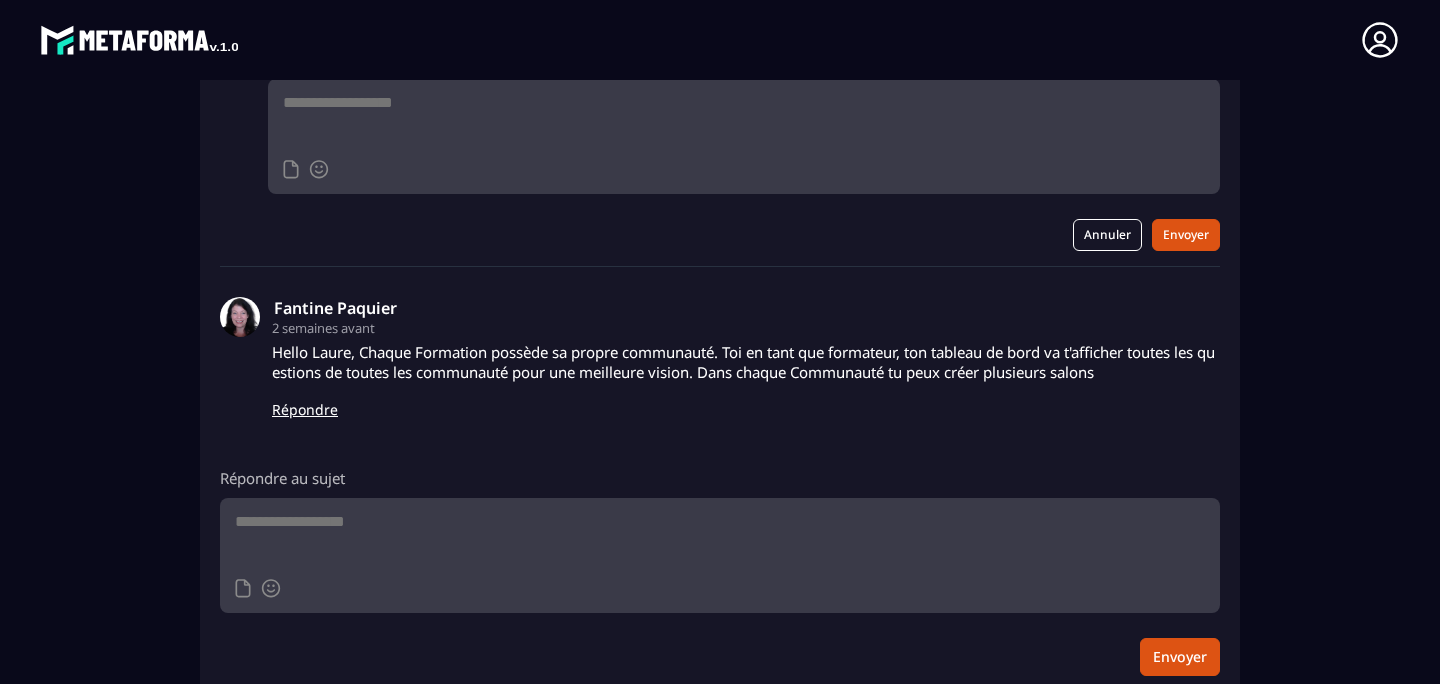 scroll, scrollTop: 782, scrollLeft: 0, axis: vertical 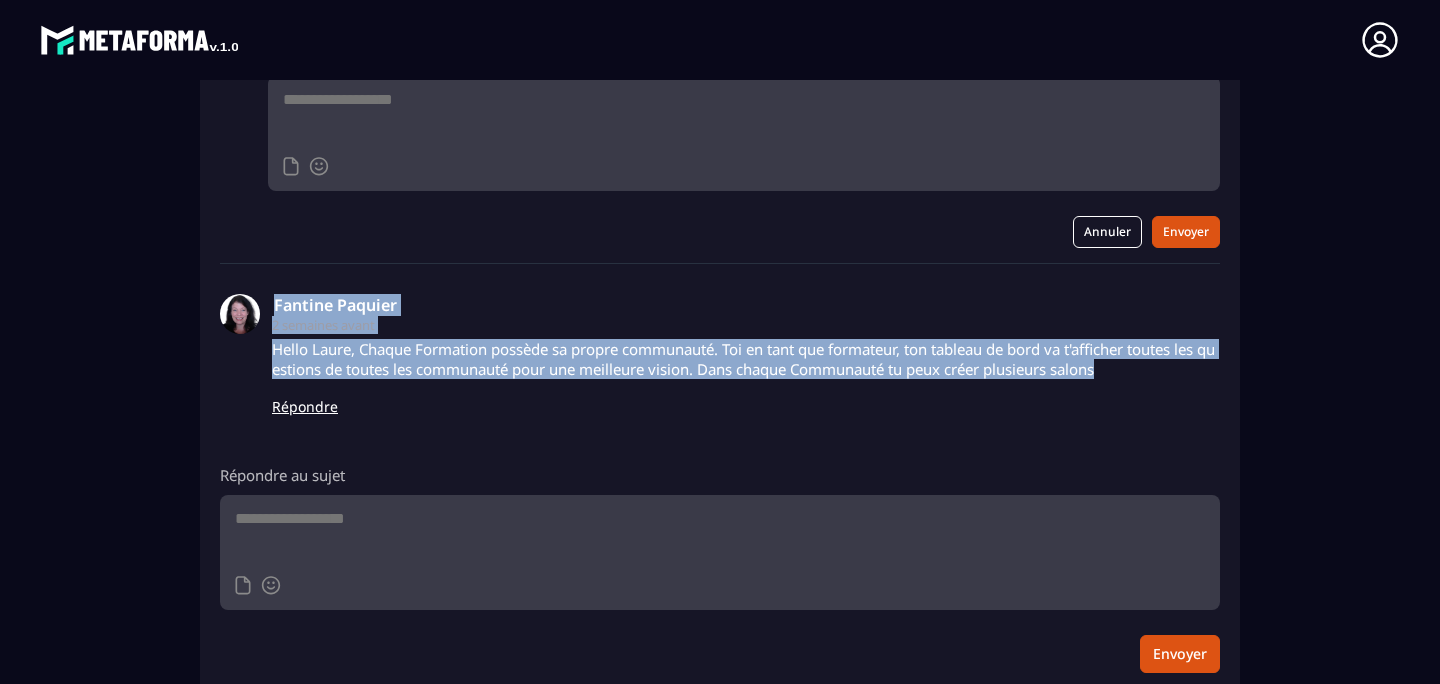 drag, startPoint x: 730, startPoint y: 264, endPoint x: 716, endPoint y: 384, distance: 120.8139 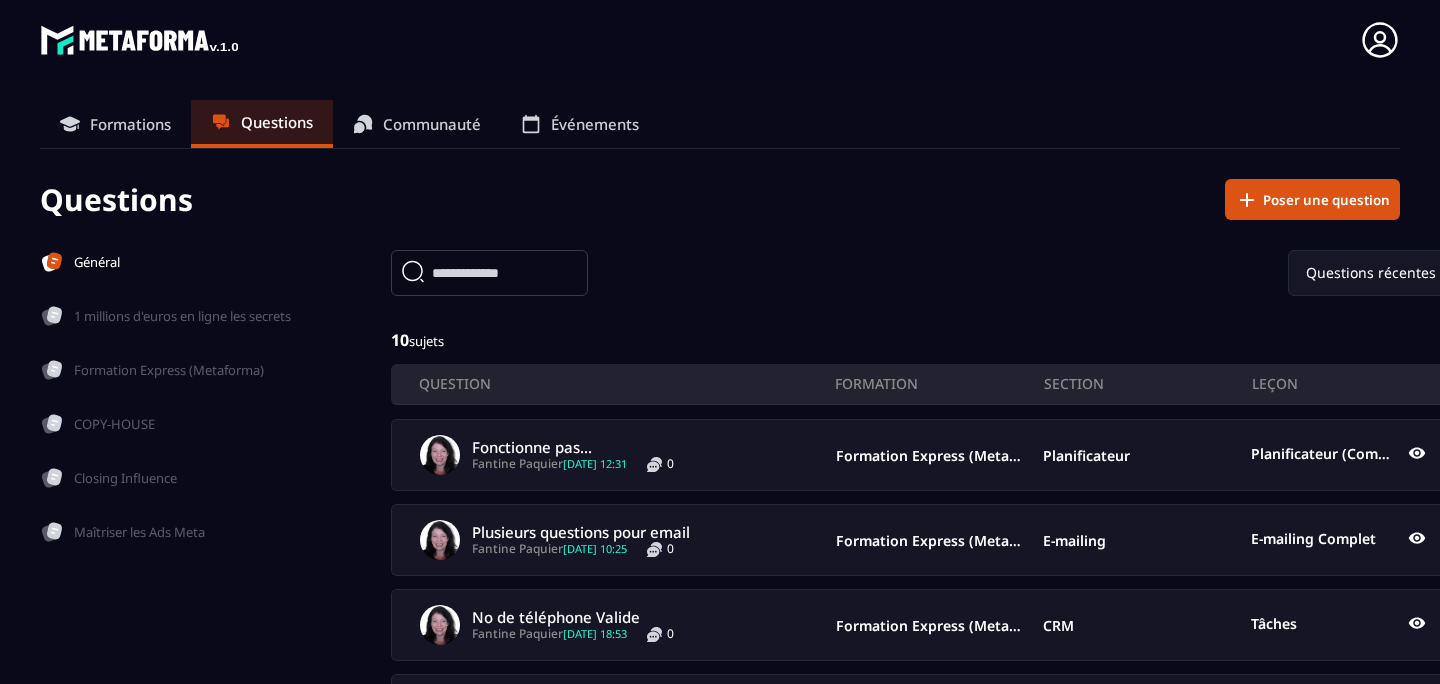 scroll, scrollTop: 754, scrollLeft: 0, axis: vertical 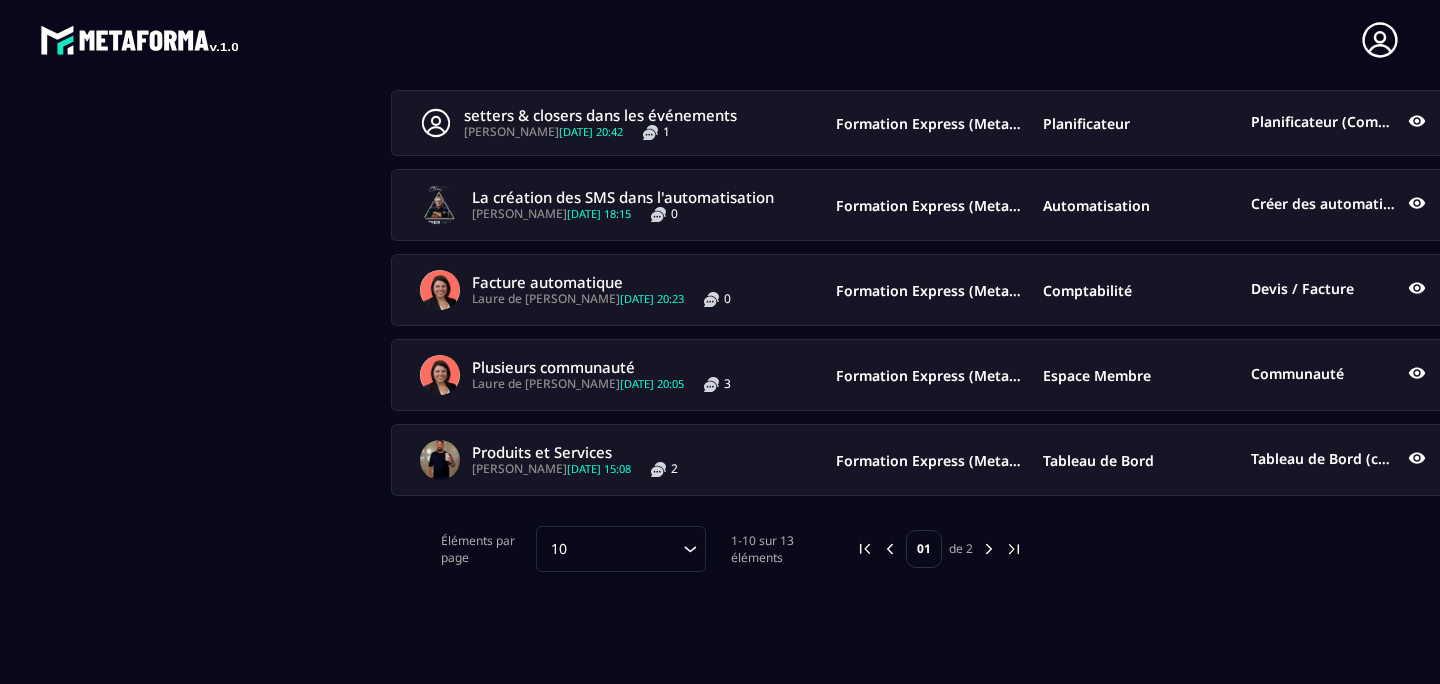 click at bounding box center [989, 549] 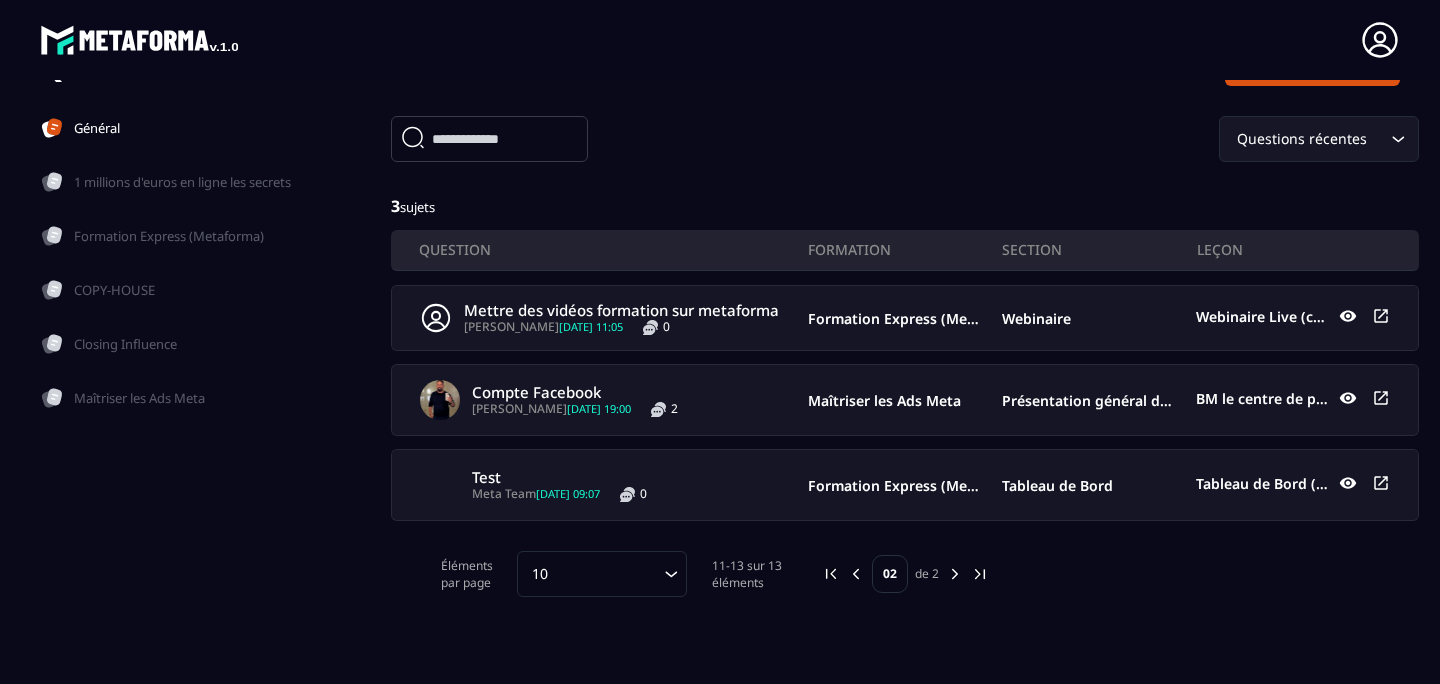 scroll, scrollTop: 135, scrollLeft: 0, axis: vertical 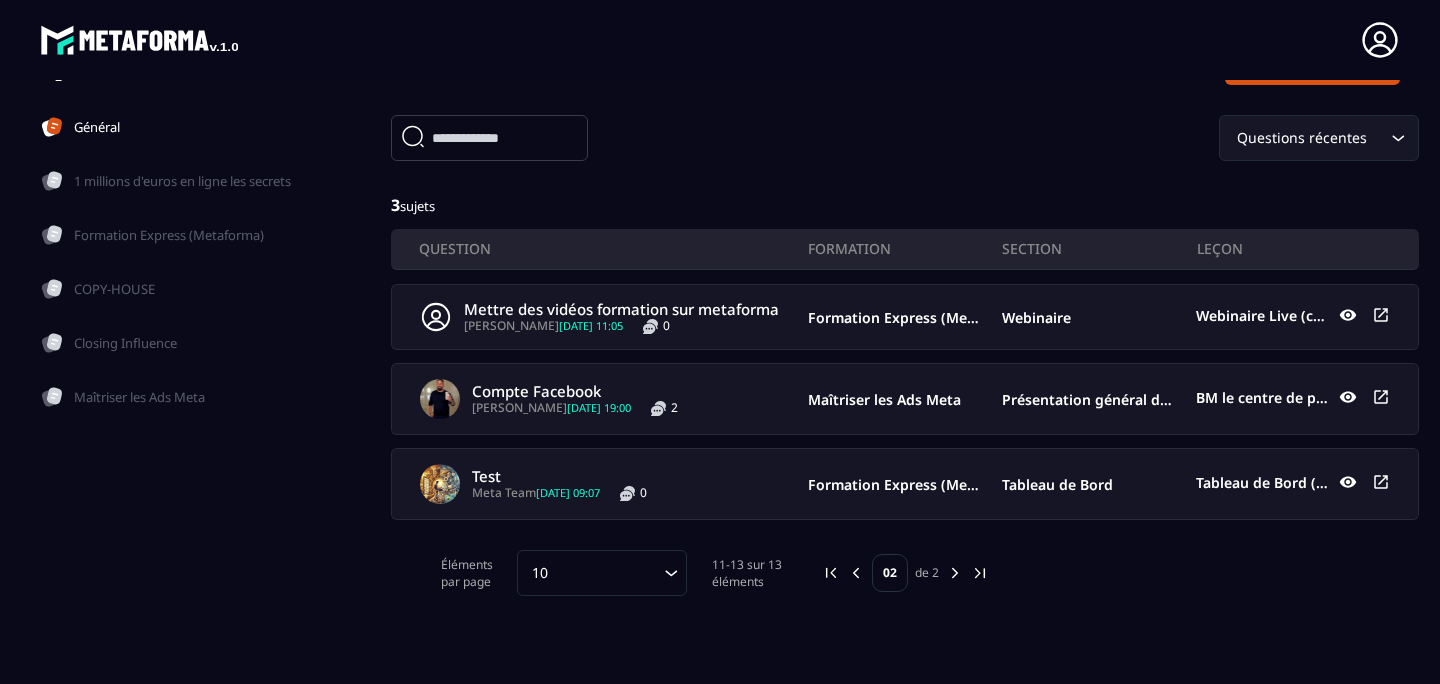 click at bounding box center [955, 573] 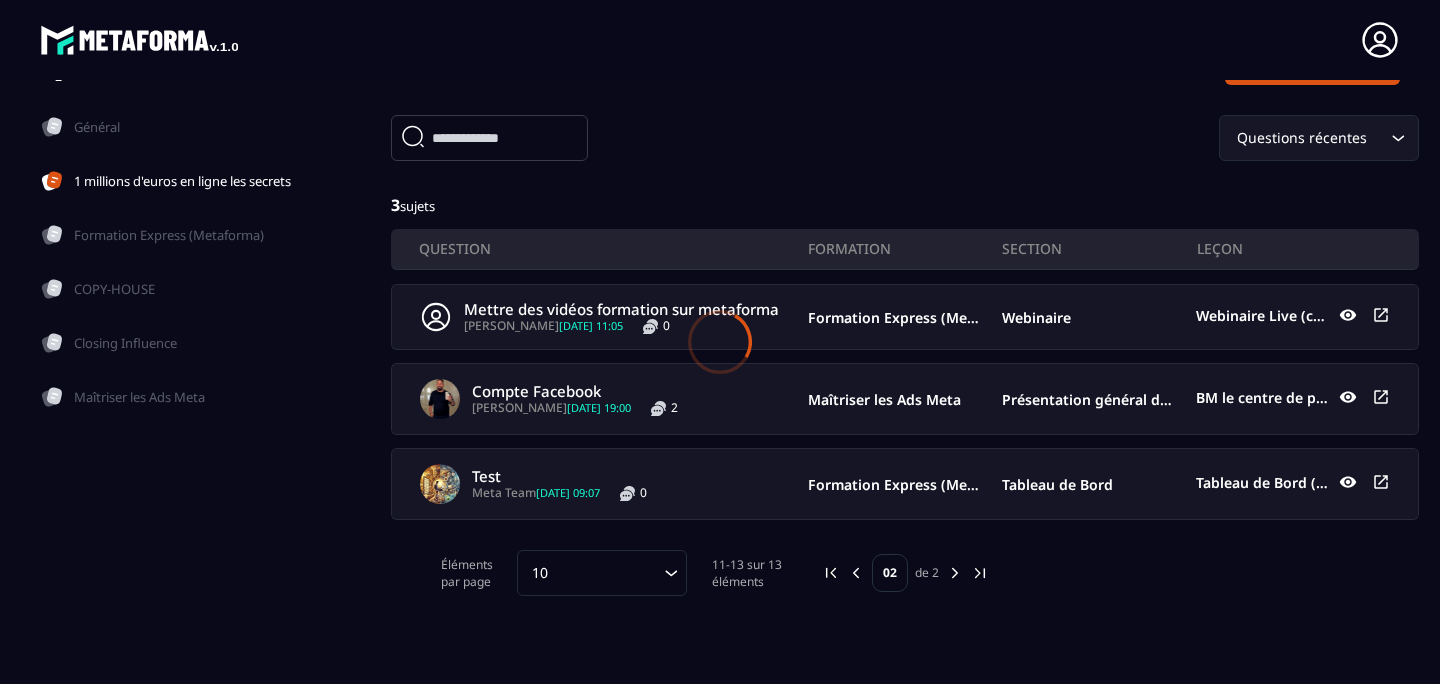 scroll, scrollTop: 2, scrollLeft: 0, axis: vertical 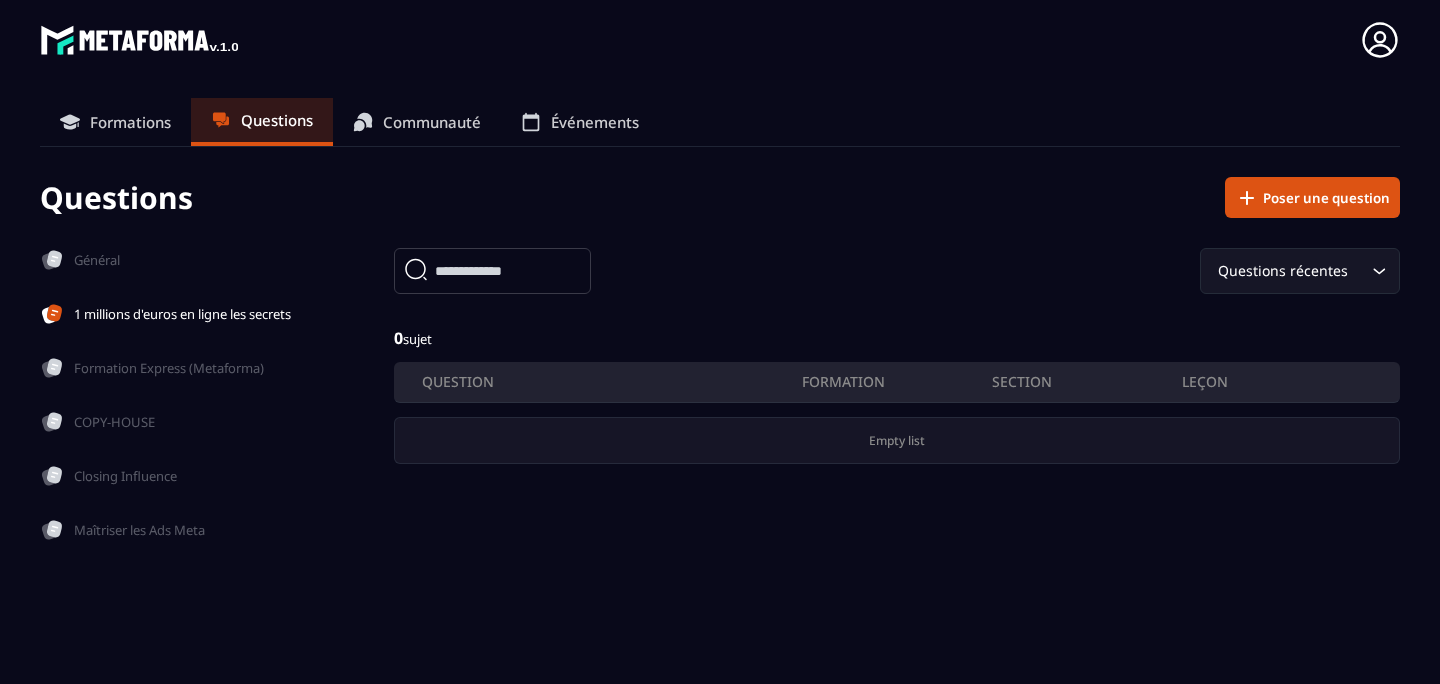 click on "Formation Express (Metaforma)" at bounding box center (169, 368) 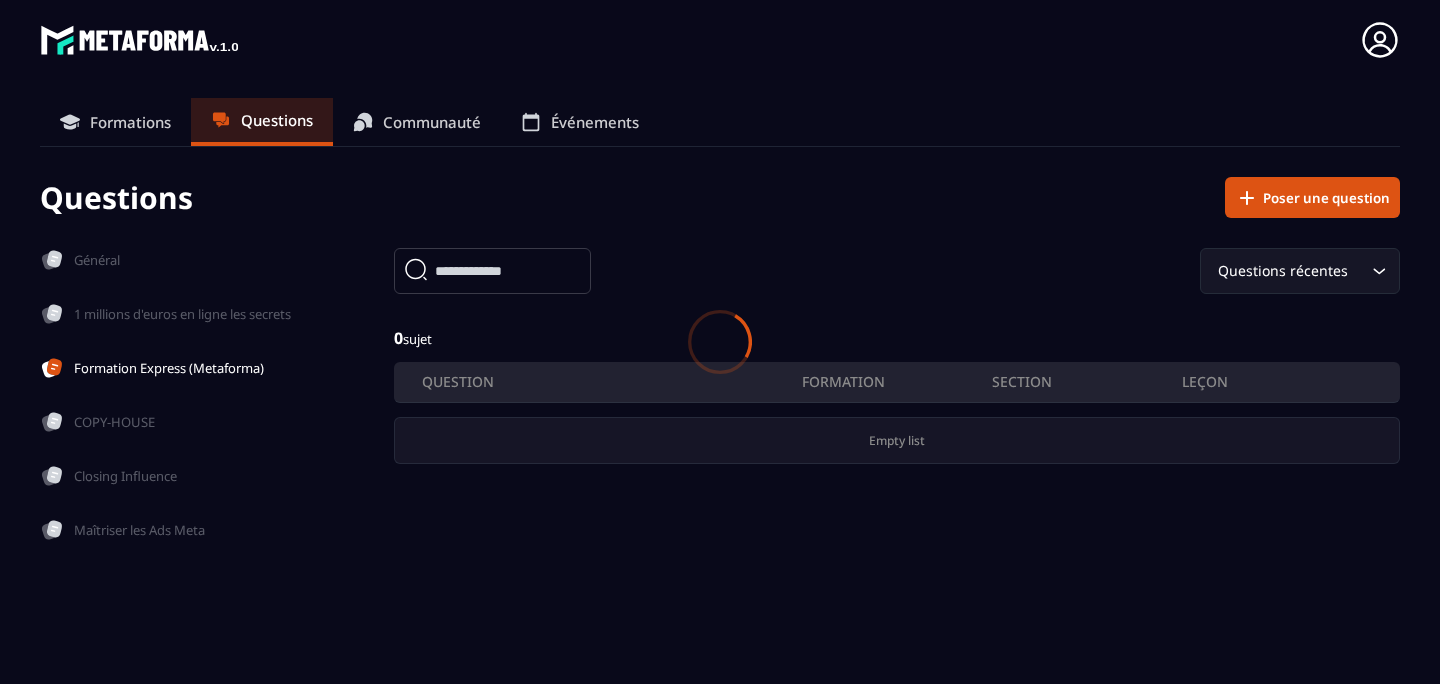 scroll, scrollTop: 92, scrollLeft: 0, axis: vertical 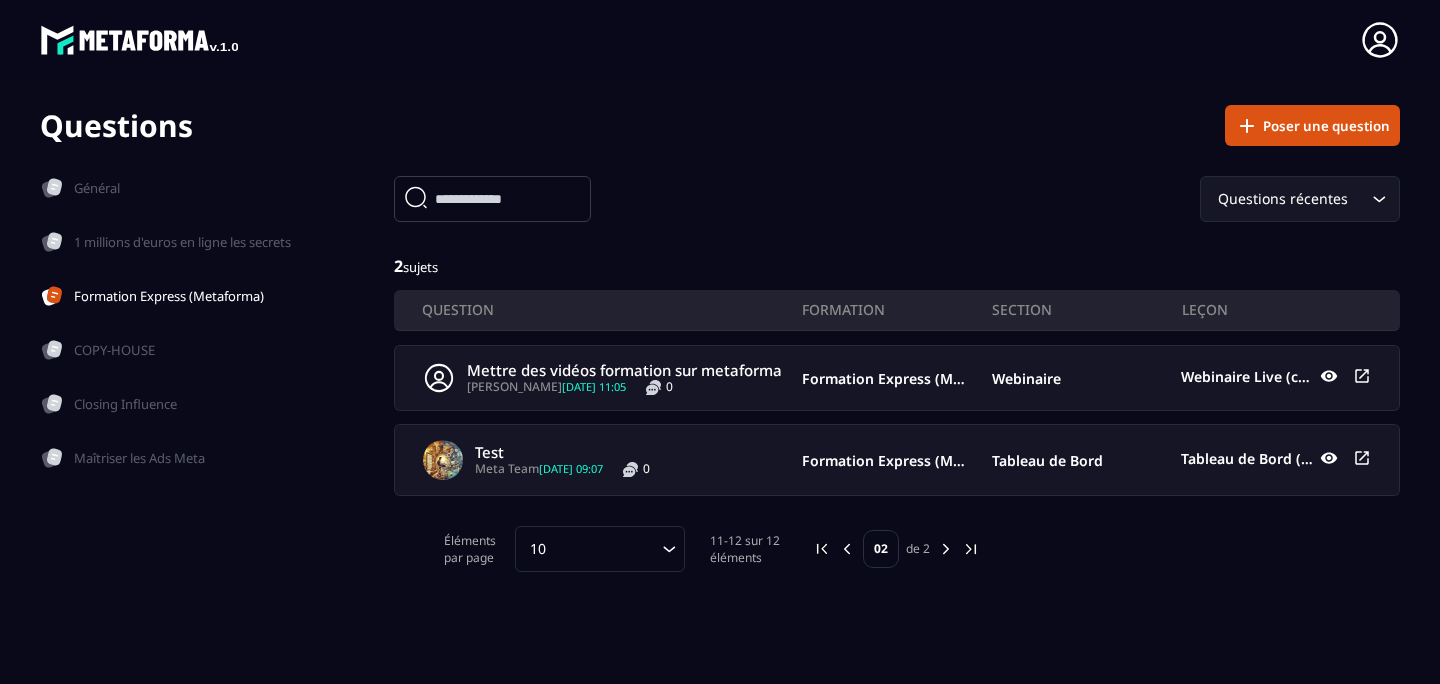 click on "COPY-HOUSE" at bounding box center [114, 350] 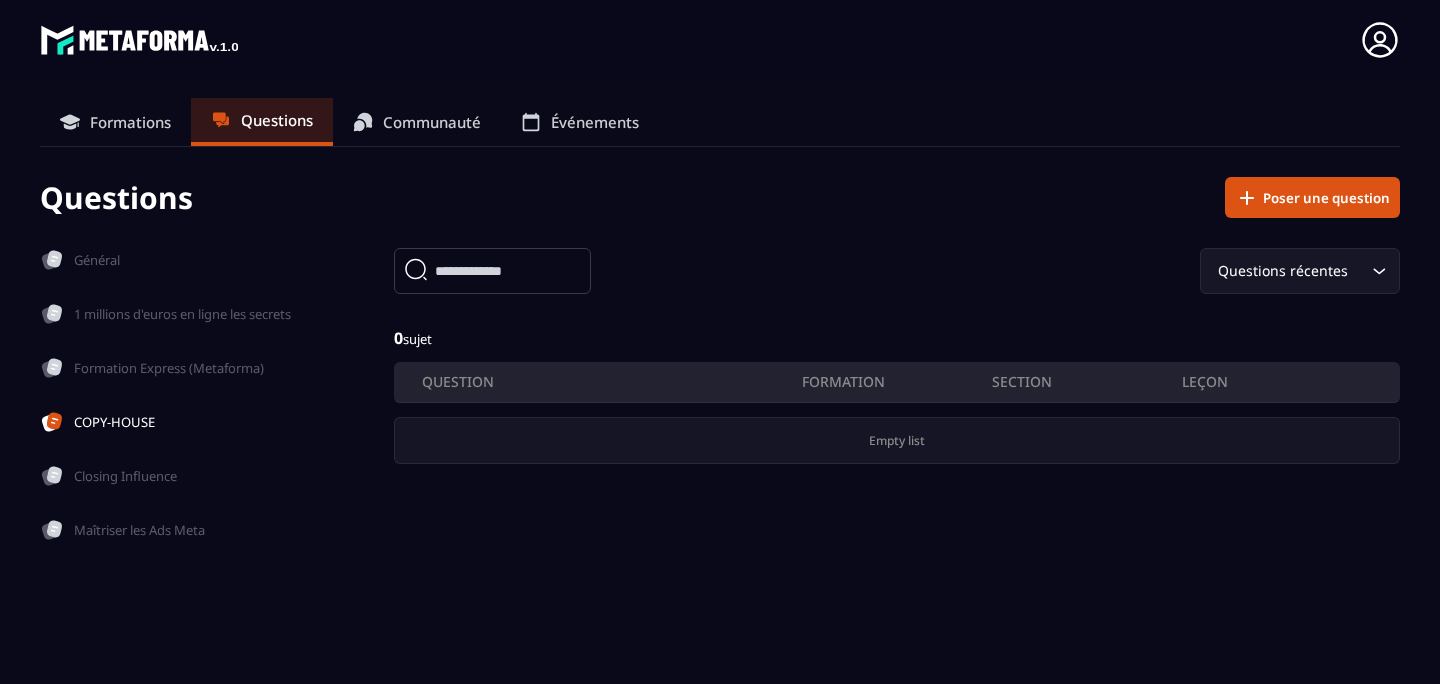 scroll, scrollTop: 2, scrollLeft: 0, axis: vertical 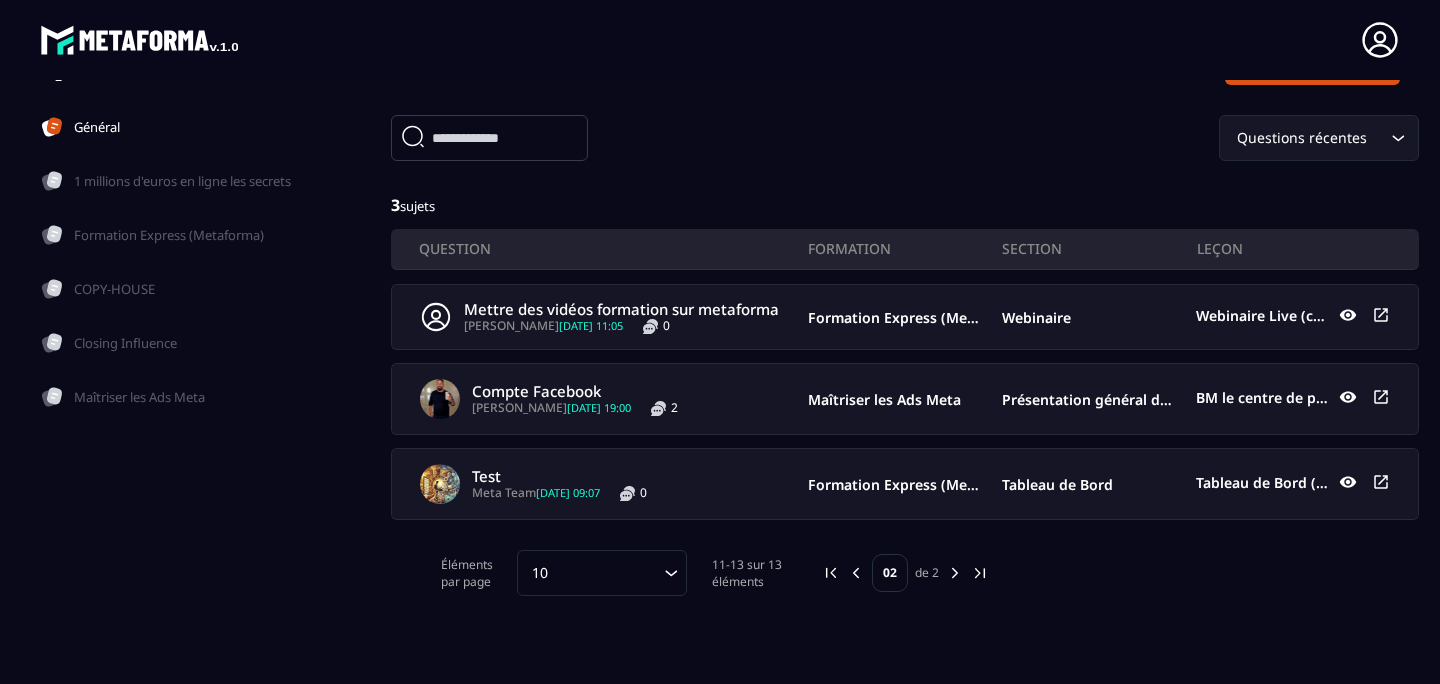 click at bounding box center (831, 573) 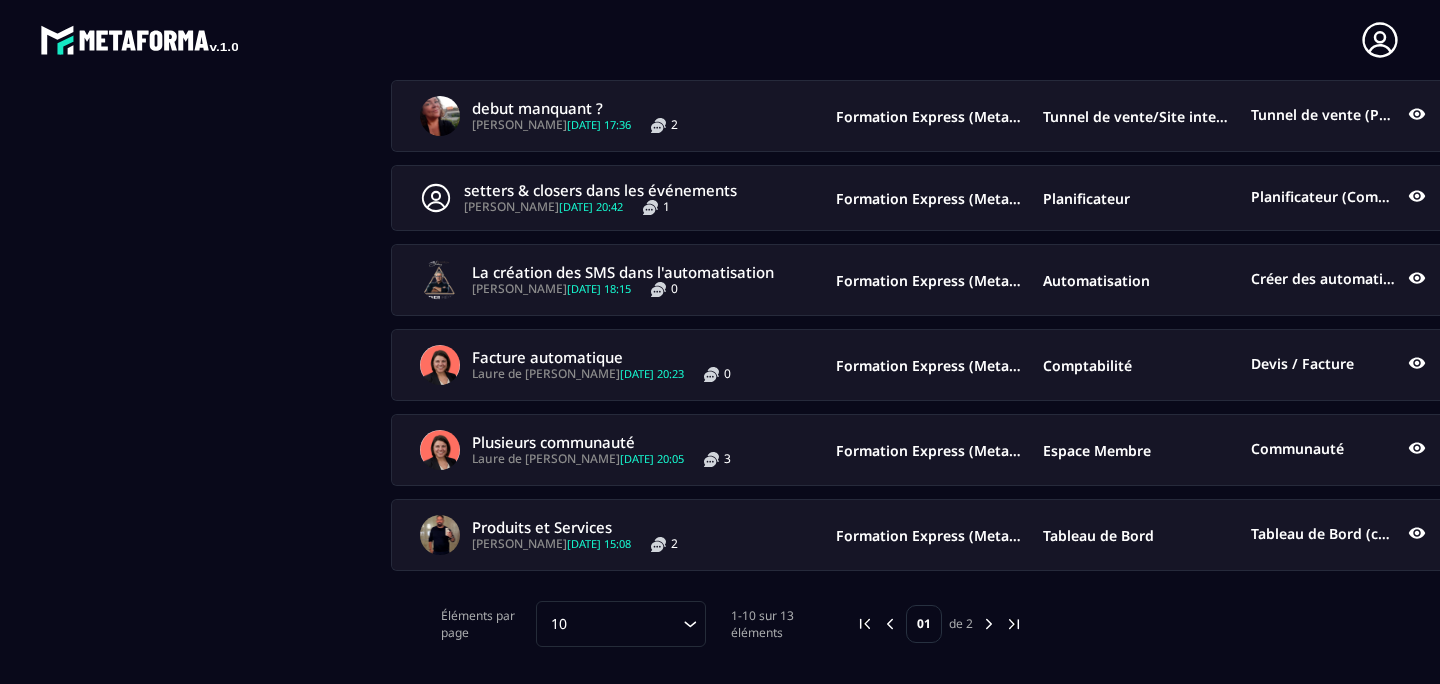 scroll, scrollTop: 754, scrollLeft: 0, axis: vertical 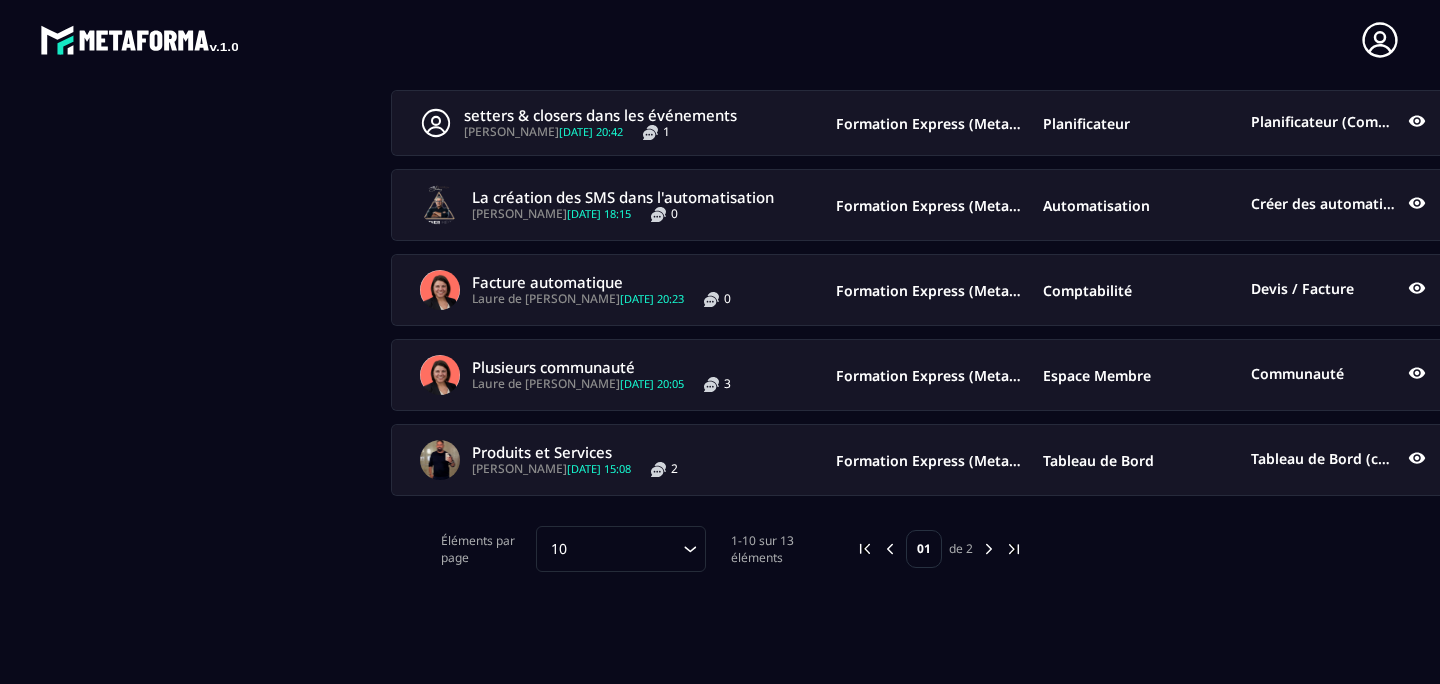 click at bounding box center (865, 549) 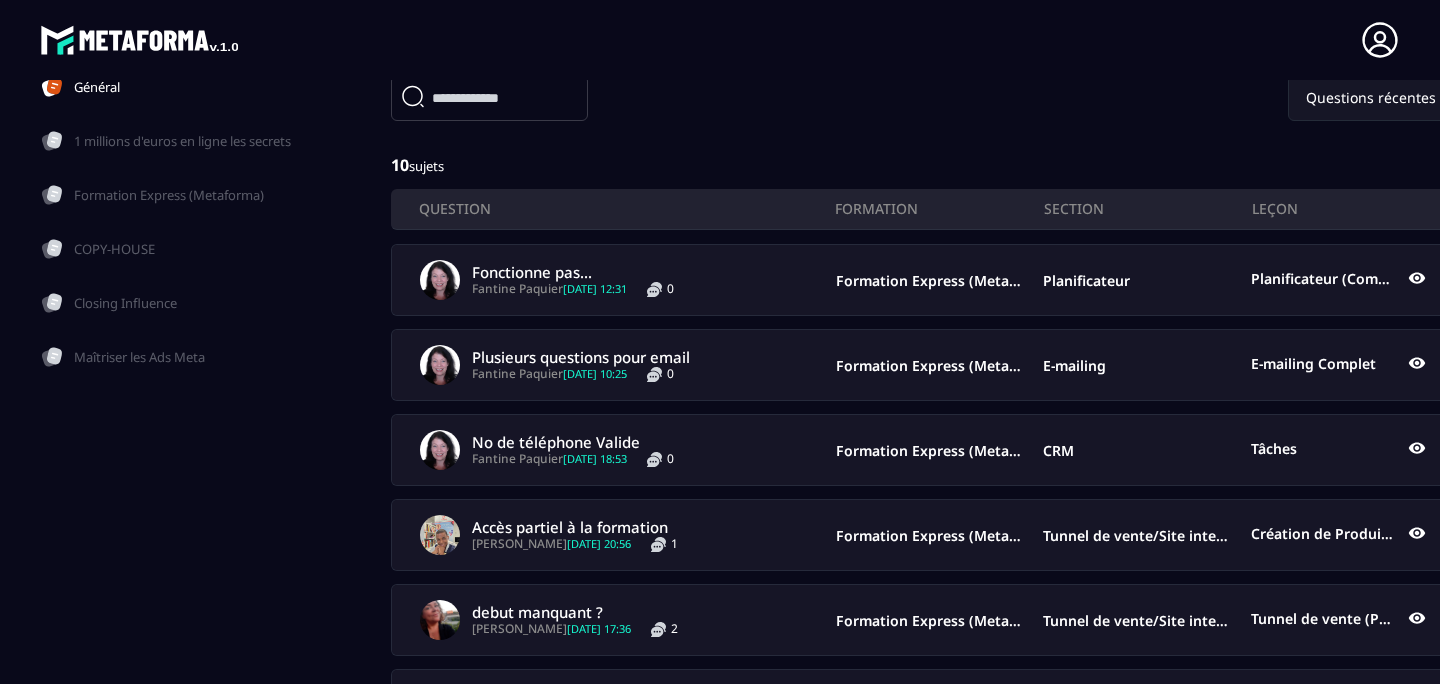 scroll, scrollTop: 0, scrollLeft: 0, axis: both 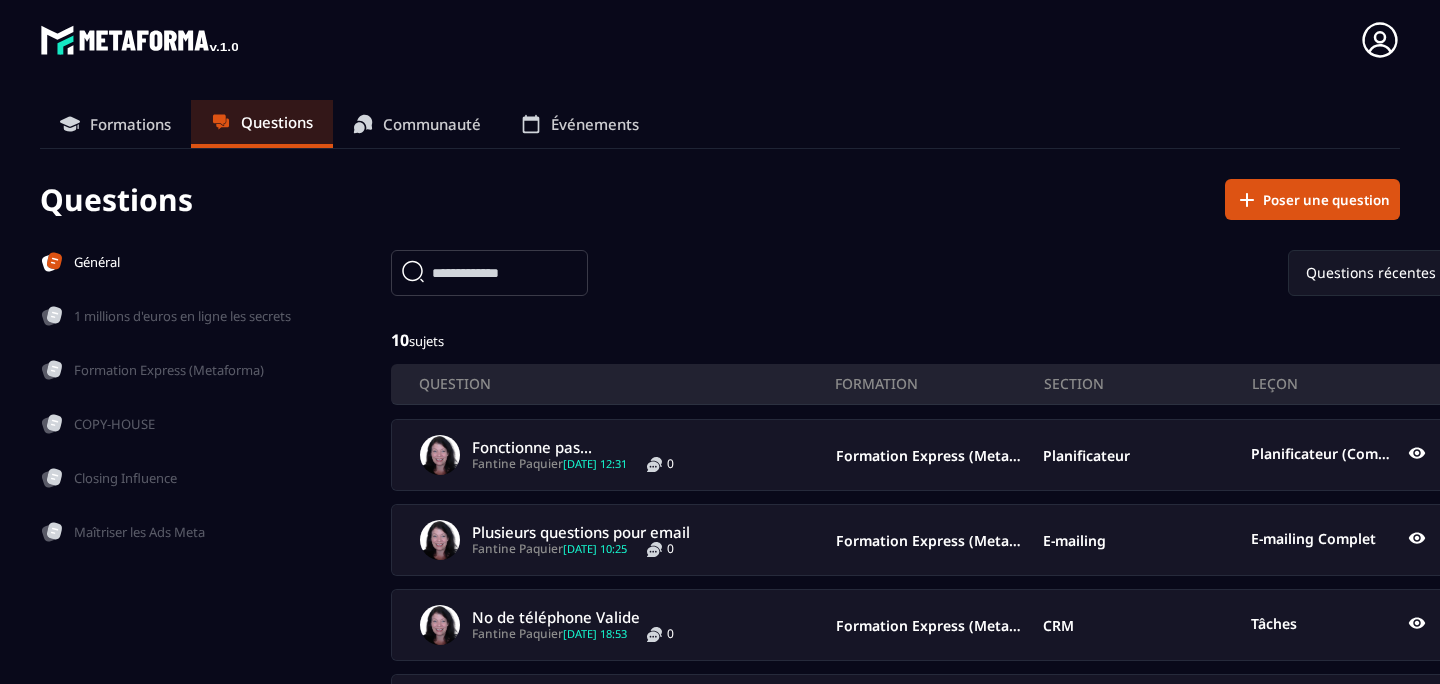 click on "Formations" at bounding box center (130, 124) 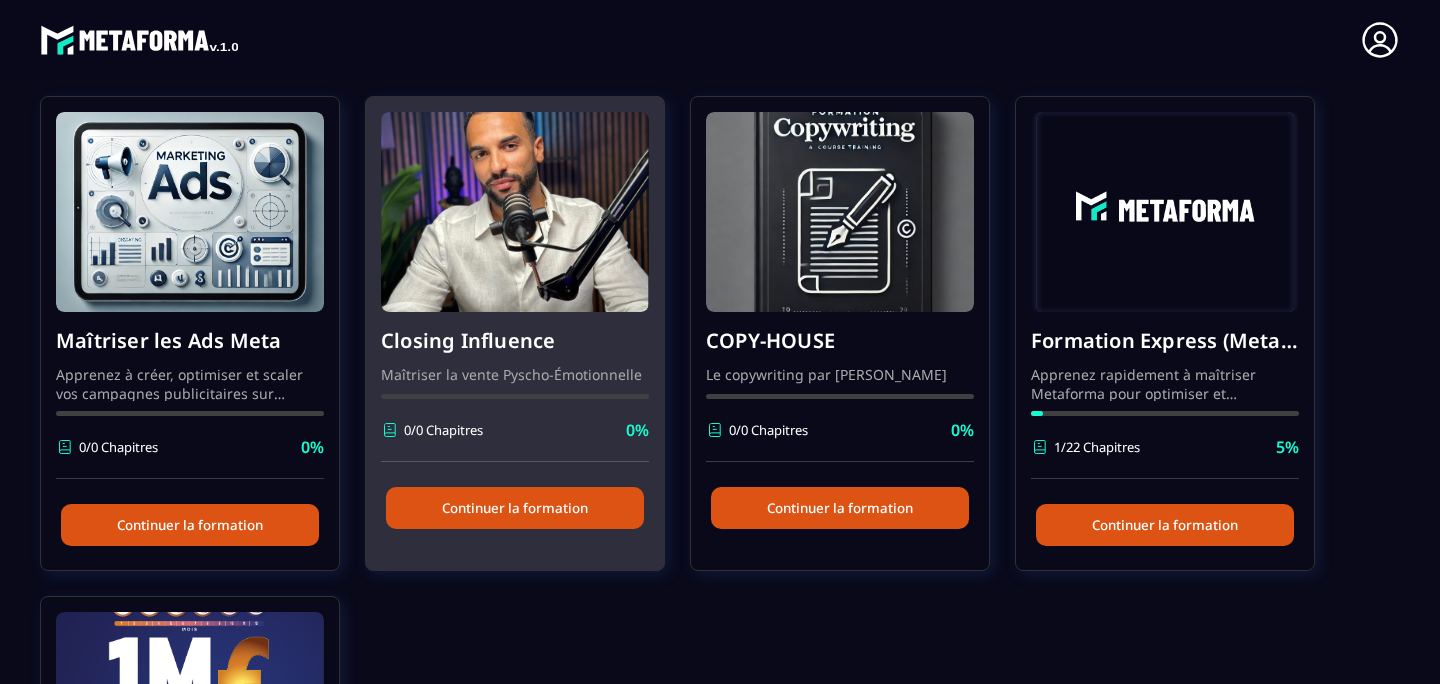scroll, scrollTop: 0, scrollLeft: 0, axis: both 